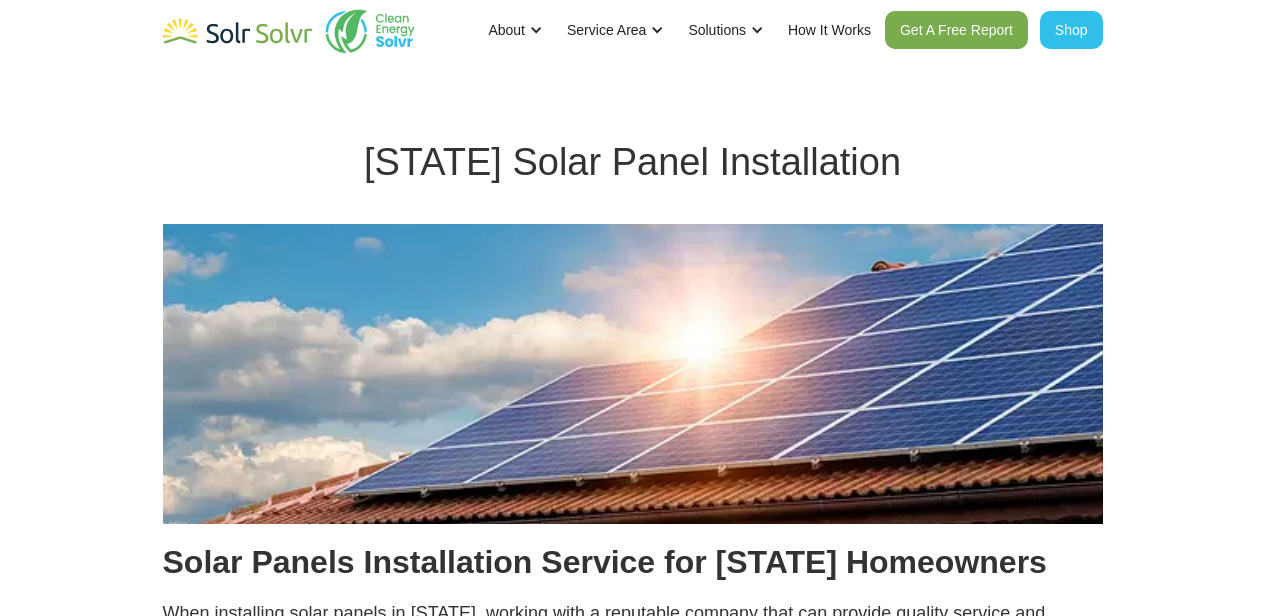 scroll, scrollTop: 0, scrollLeft: 0, axis: both 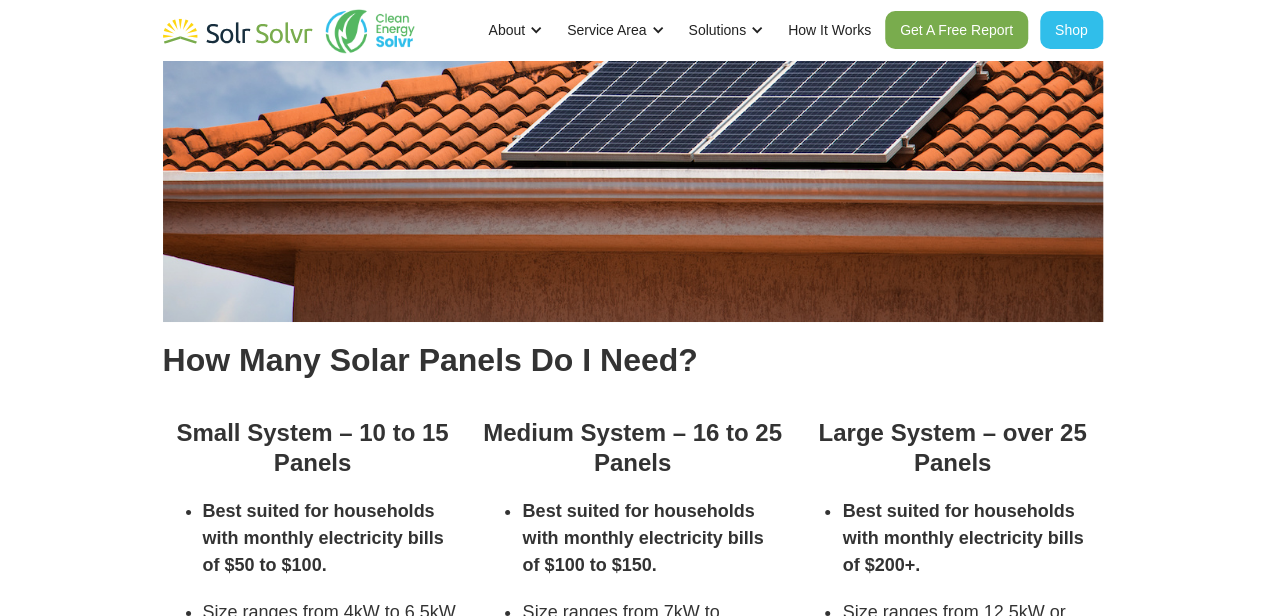 click on "Get A Free Report" at bounding box center [956, 30] 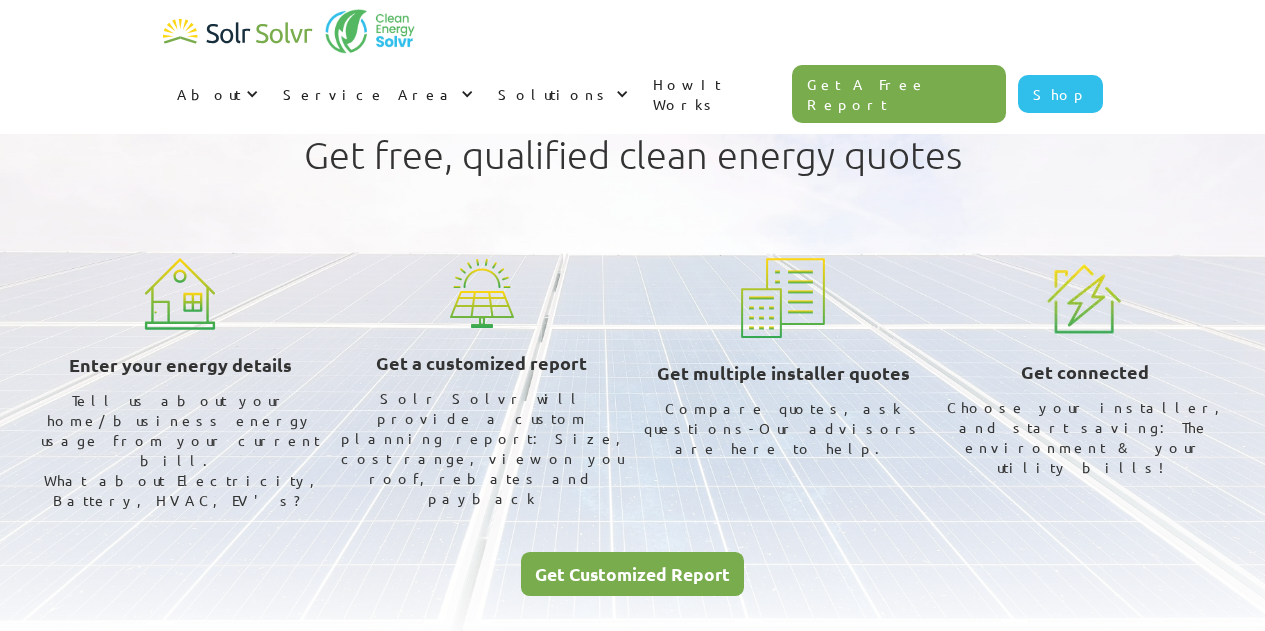 scroll, scrollTop: 0, scrollLeft: 0, axis: both 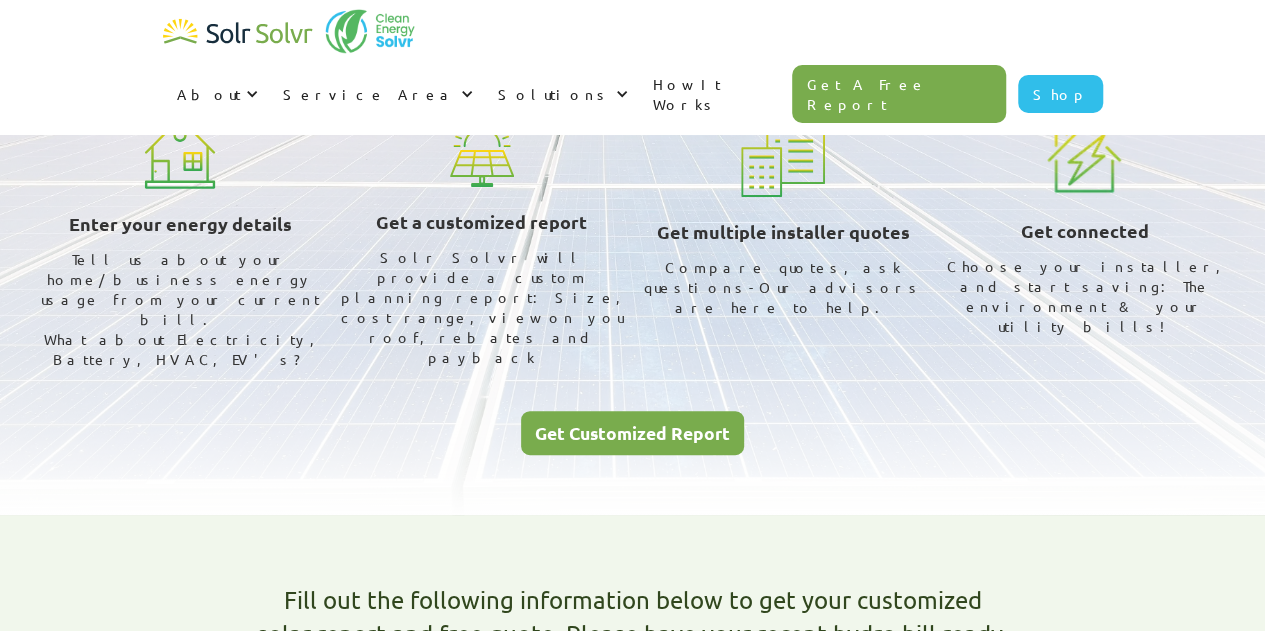 click on "Get Customized Report" at bounding box center (632, 433) 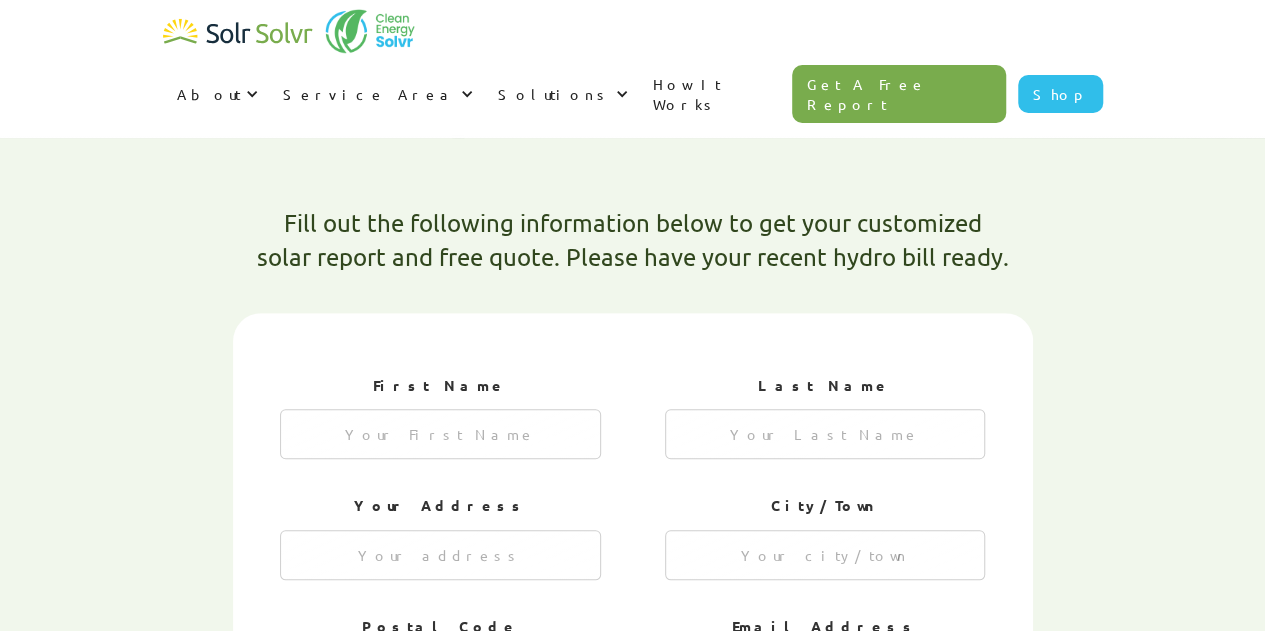 scroll, scrollTop: 536, scrollLeft: 0, axis: vertical 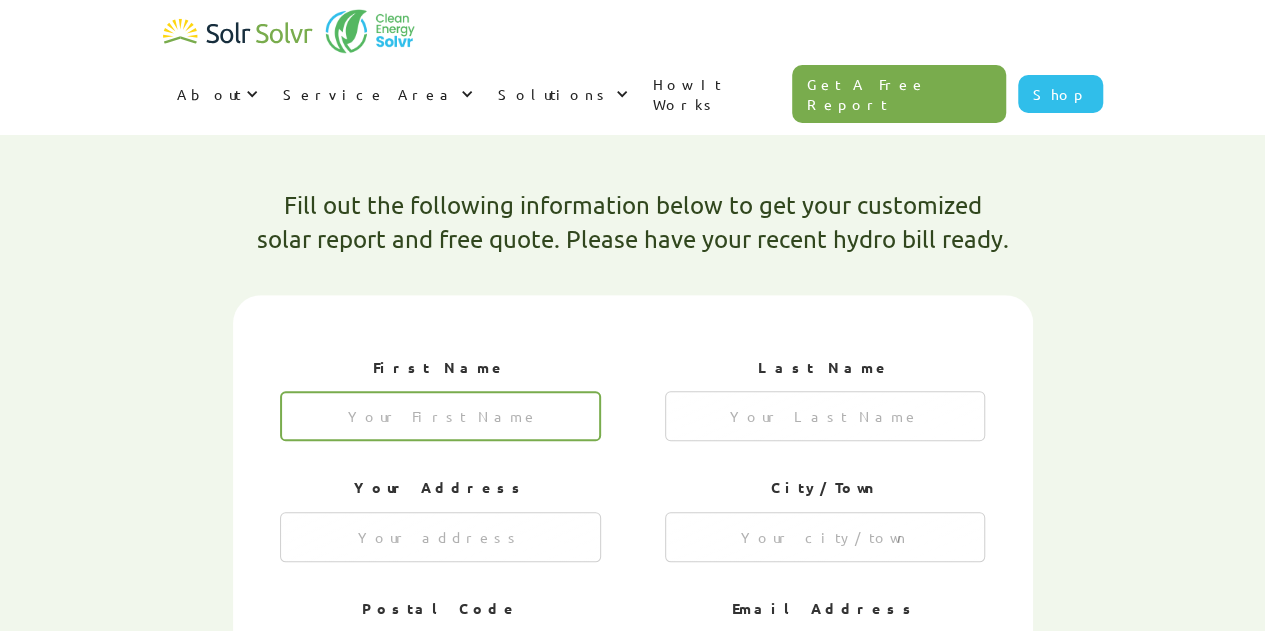 click at bounding box center (440, 416) 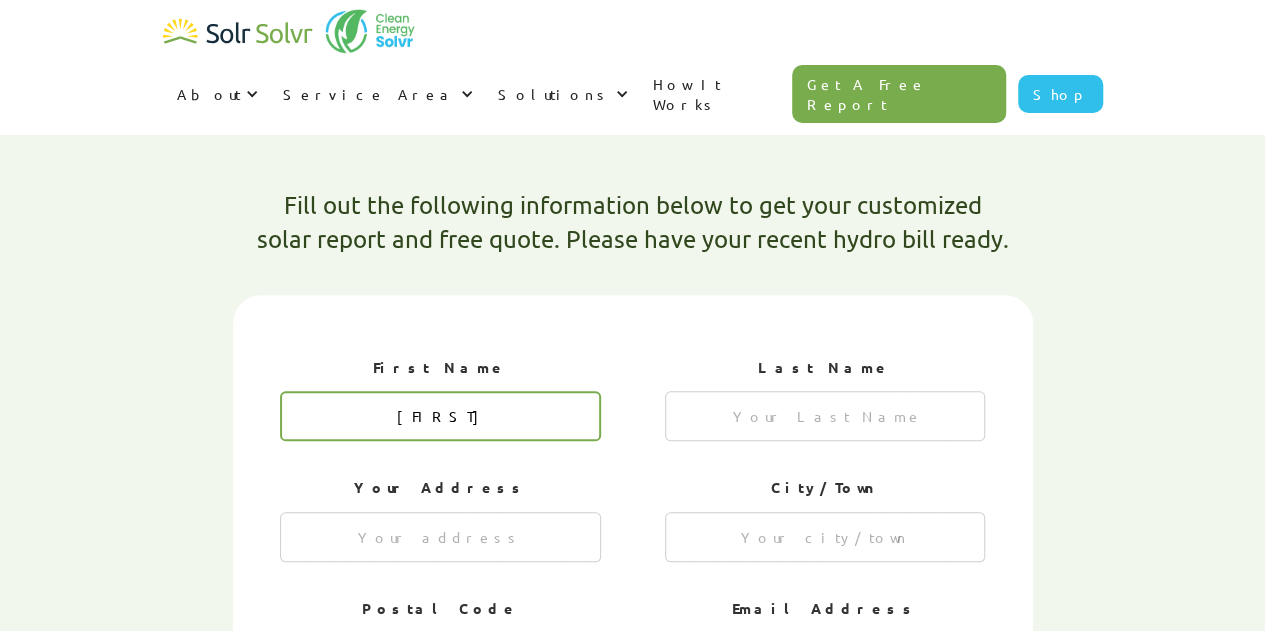 type on "[FIRST]" 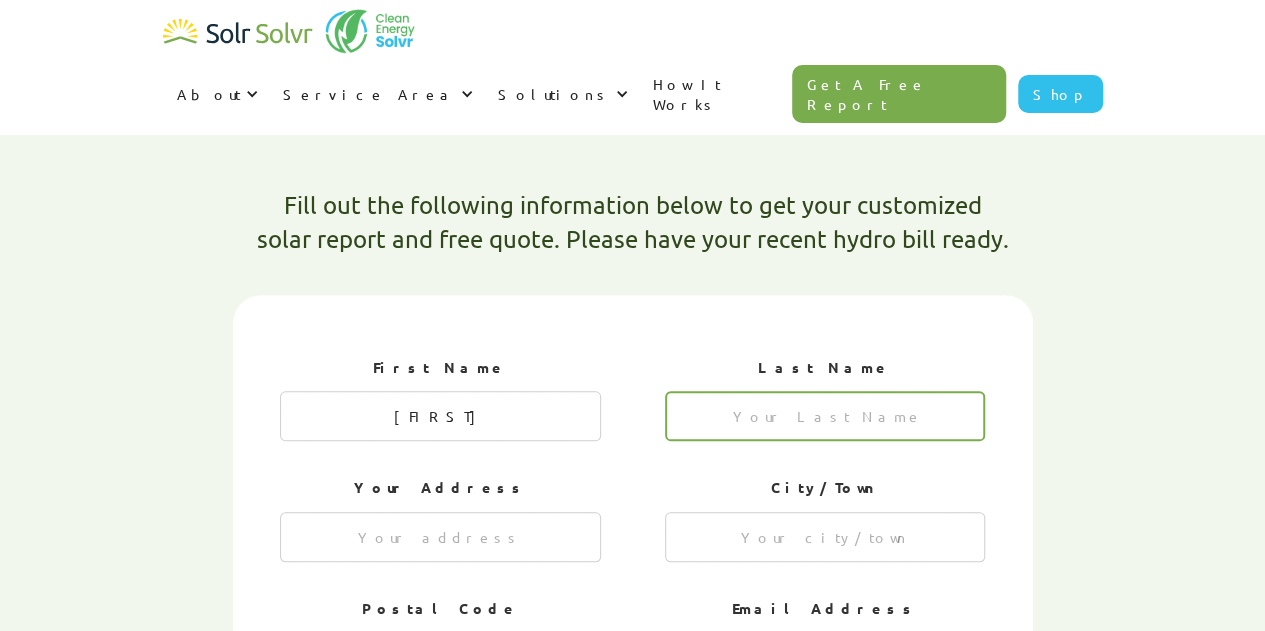 click at bounding box center [825, 416] 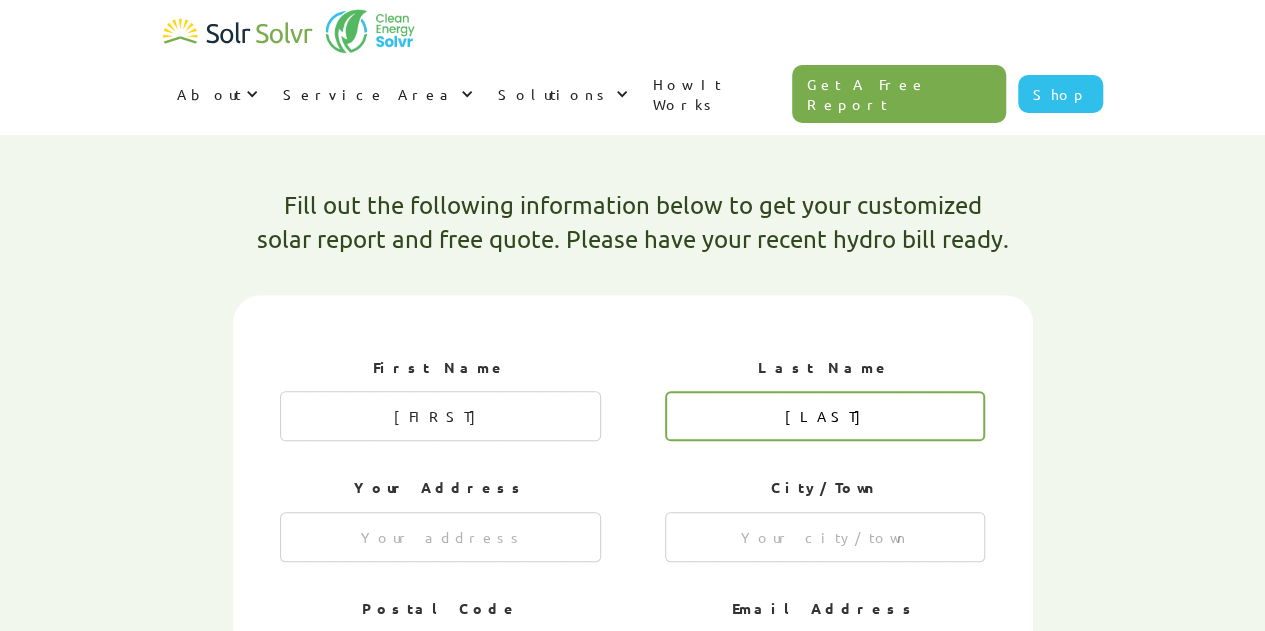 type on "[LAST]" 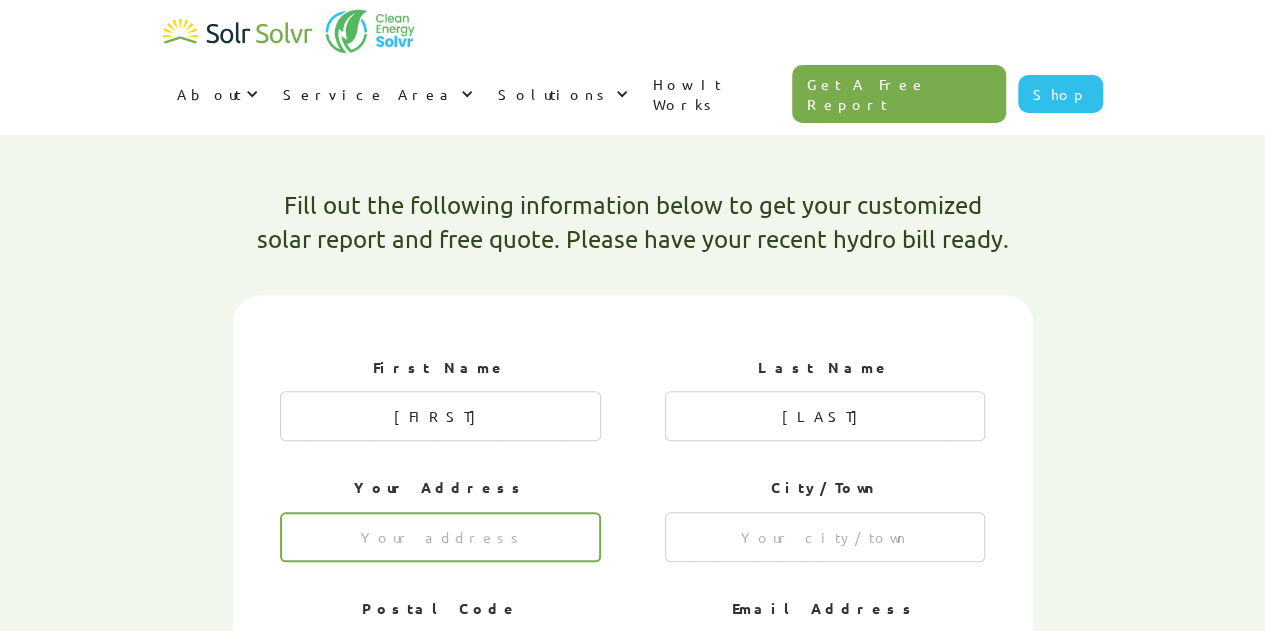 click at bounding box center [440, 537] 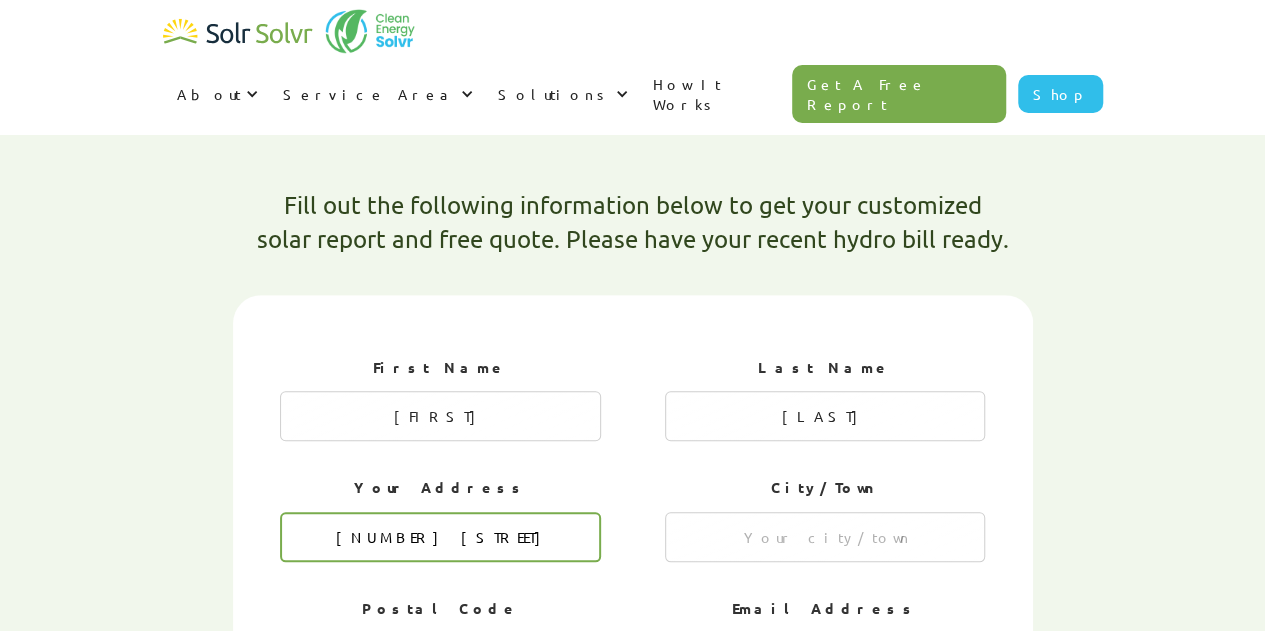 type on "[NUMBER] [STREET]" 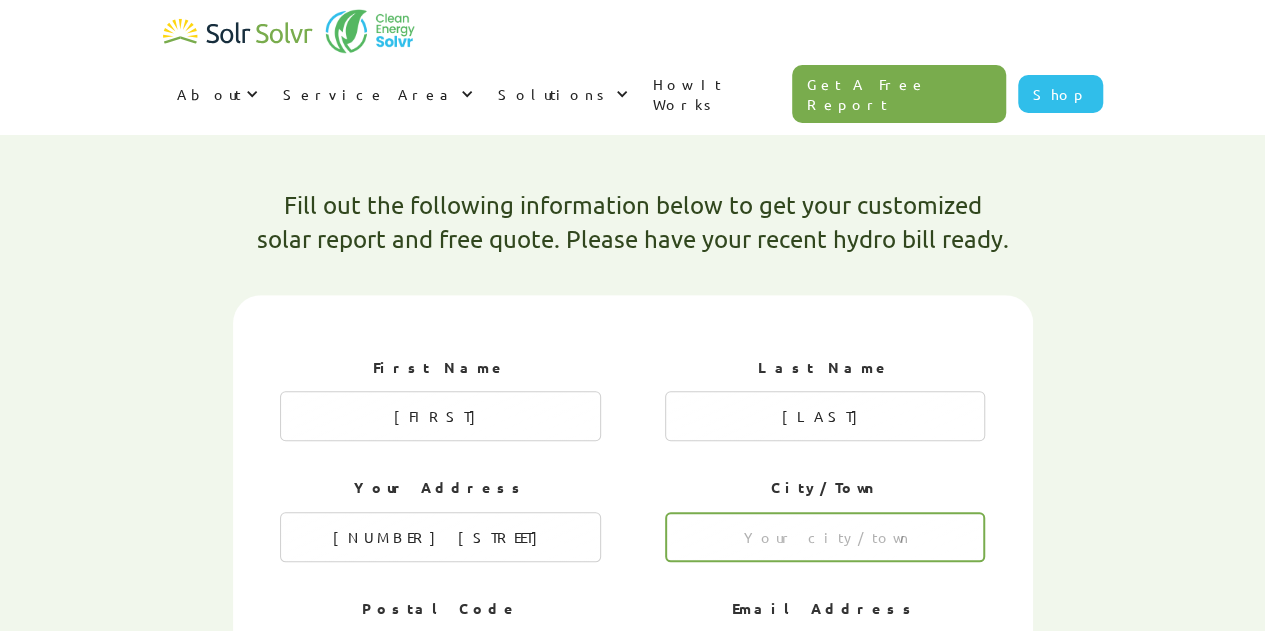 click at bounding box center (825, 537) 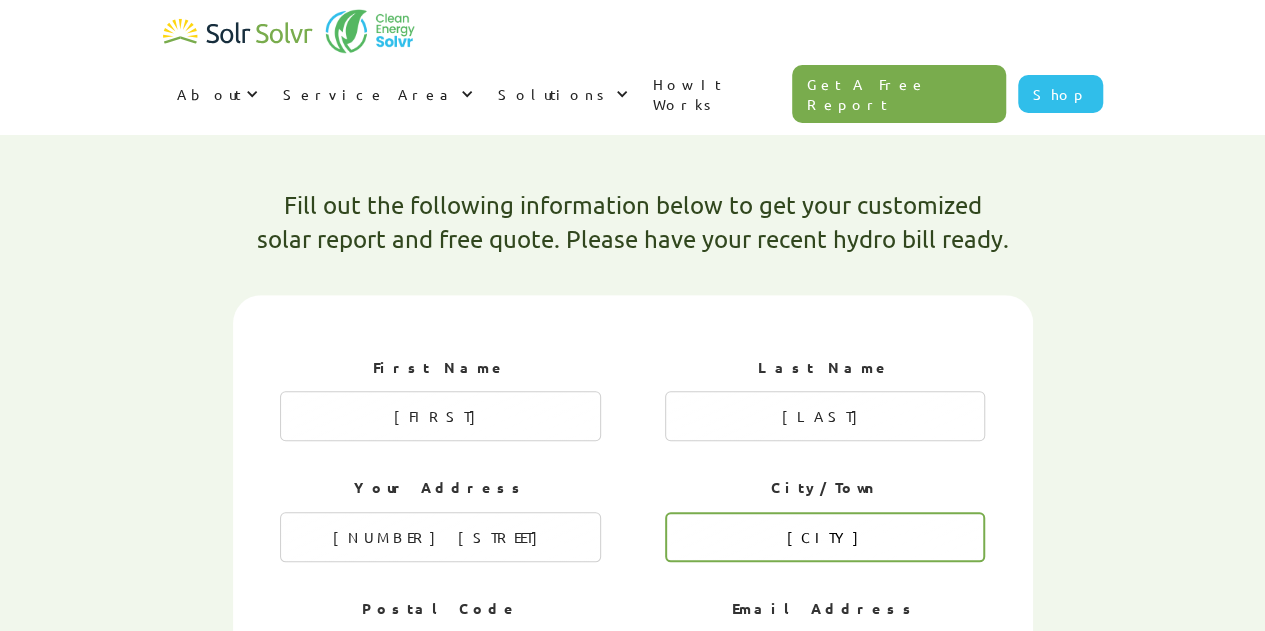 type on "[CITY]" 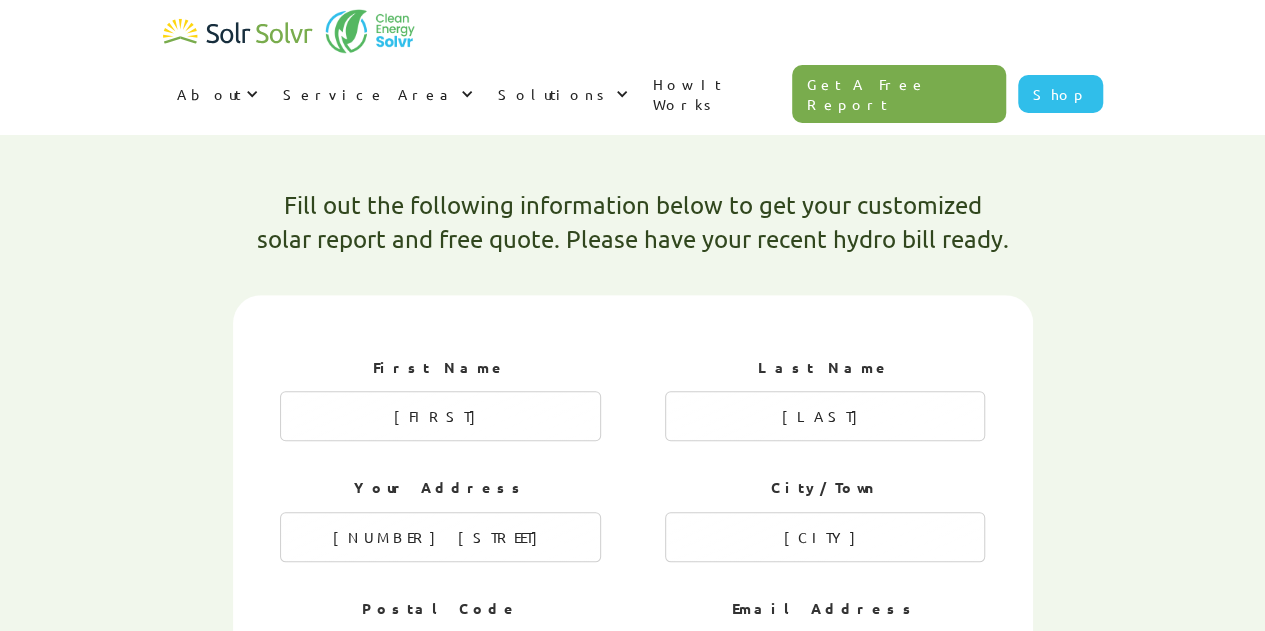 click at bounding box center [440, 658] 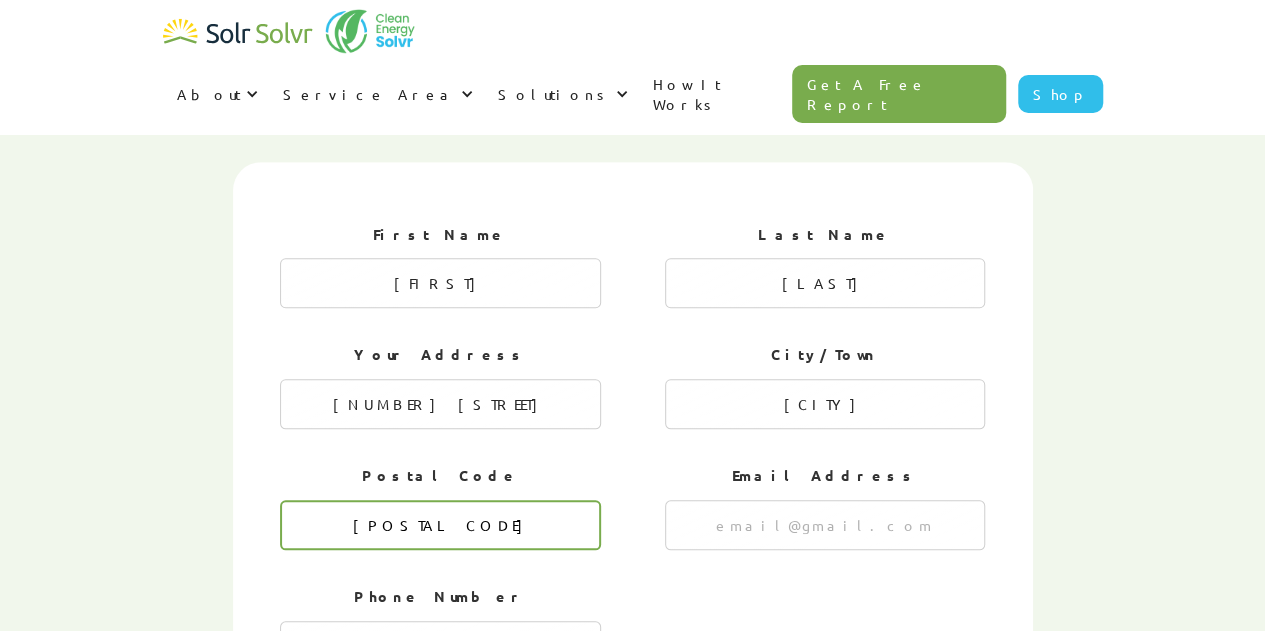 scroll, scrollTop: 682, scrollLeft: 0, axis: vertical 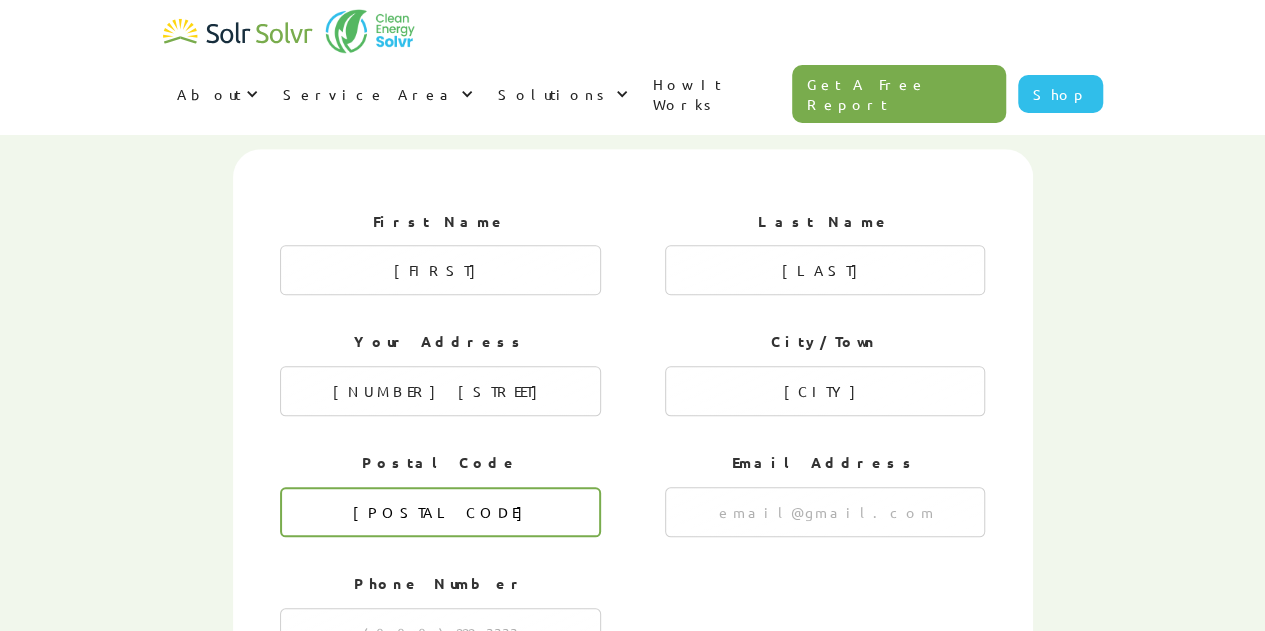 type on "[POSTAL CODE]" 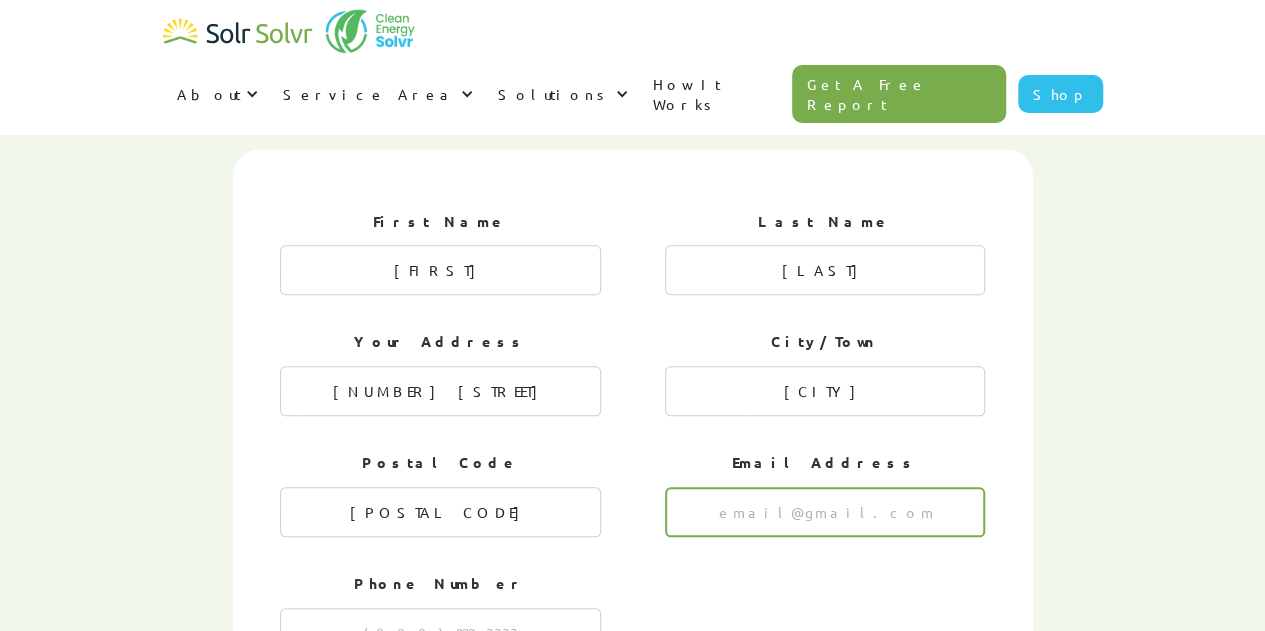 click at bounding box center (825, 512) 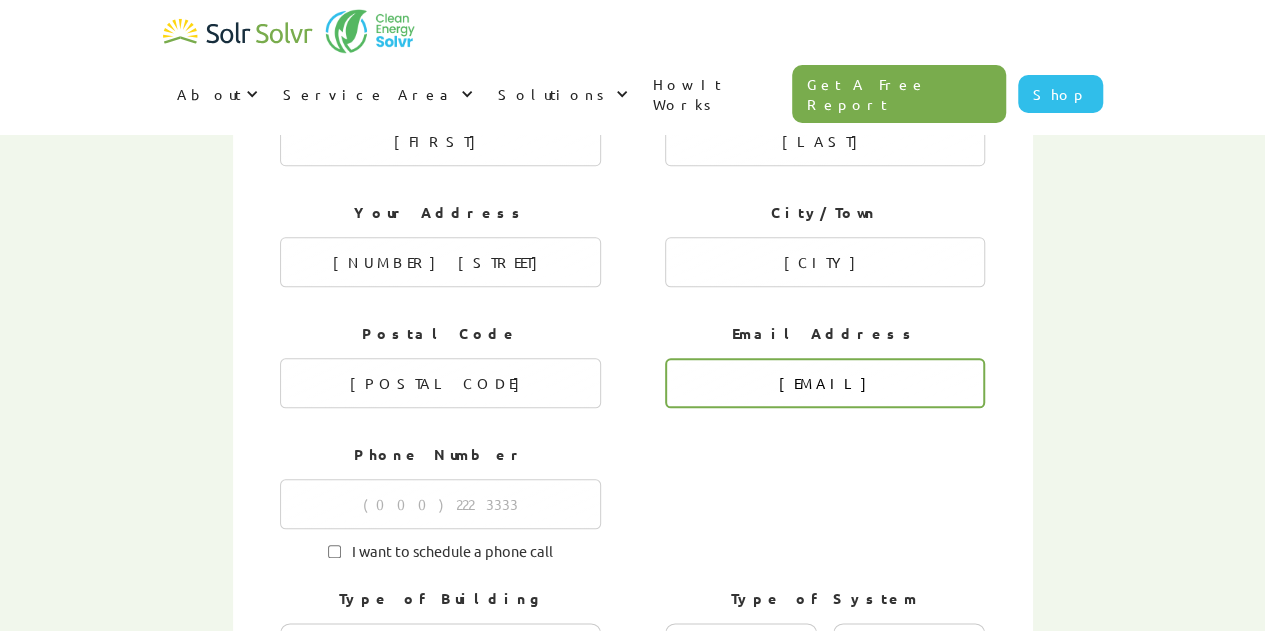 scroll, scrollTop: 821, scrollLeft: 0, axis: vertical 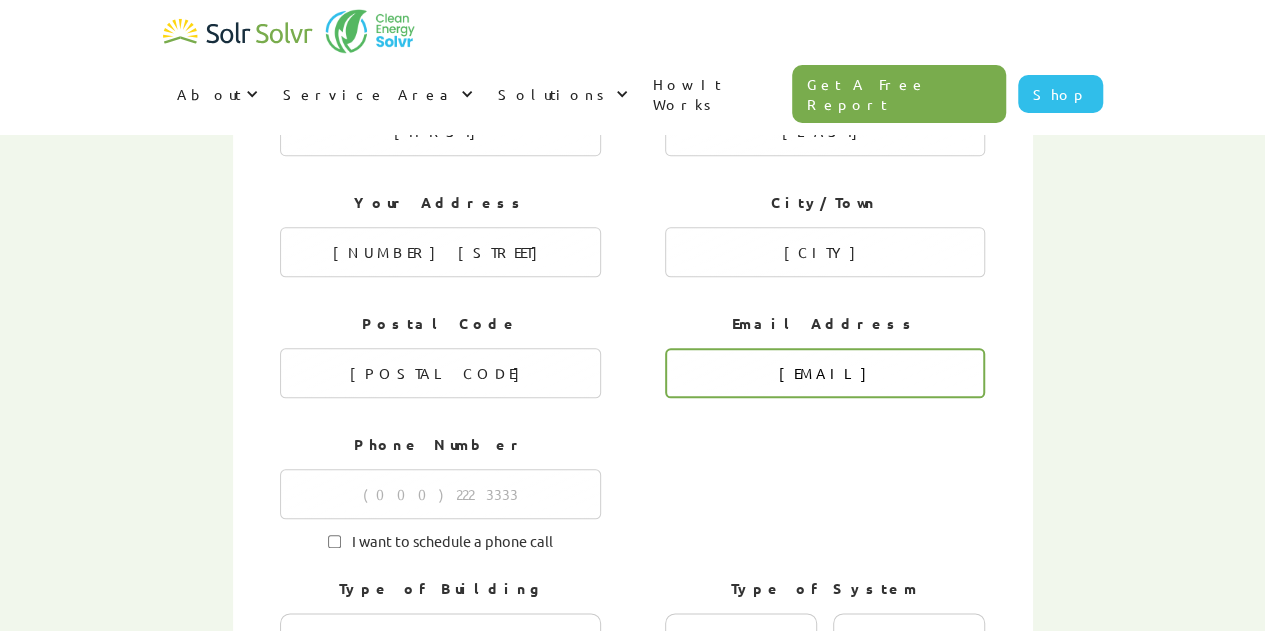 type on "[EMAIL]" 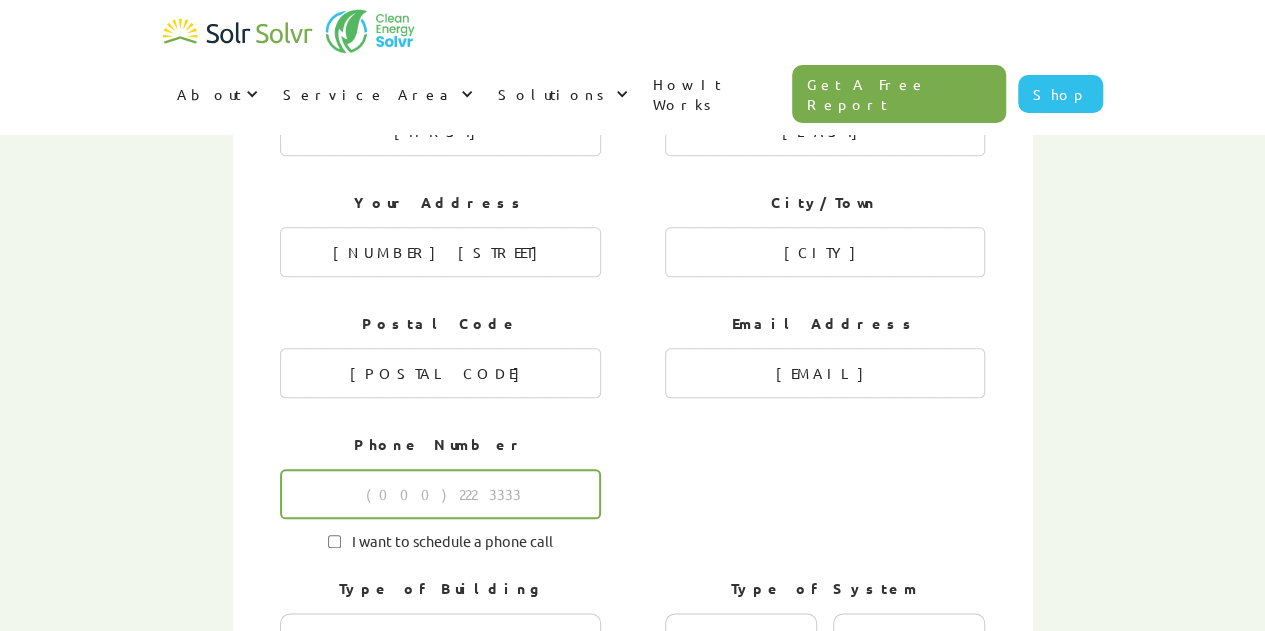 click at bounding box center [440, 494] 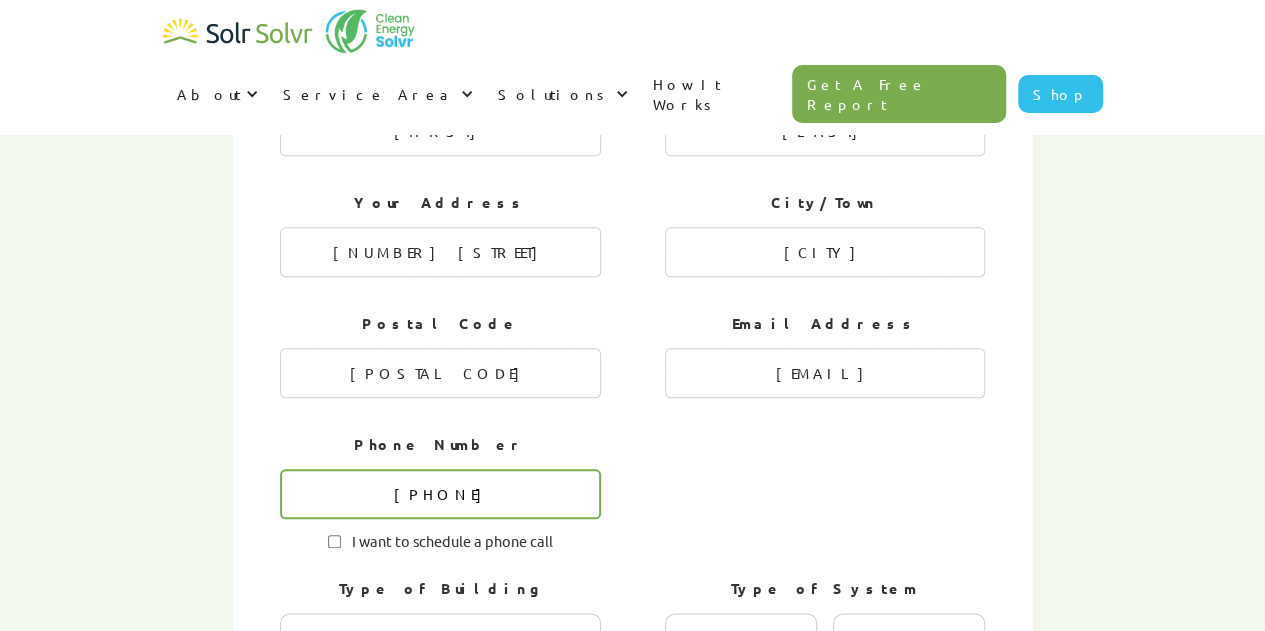 type on "[PHONE]" 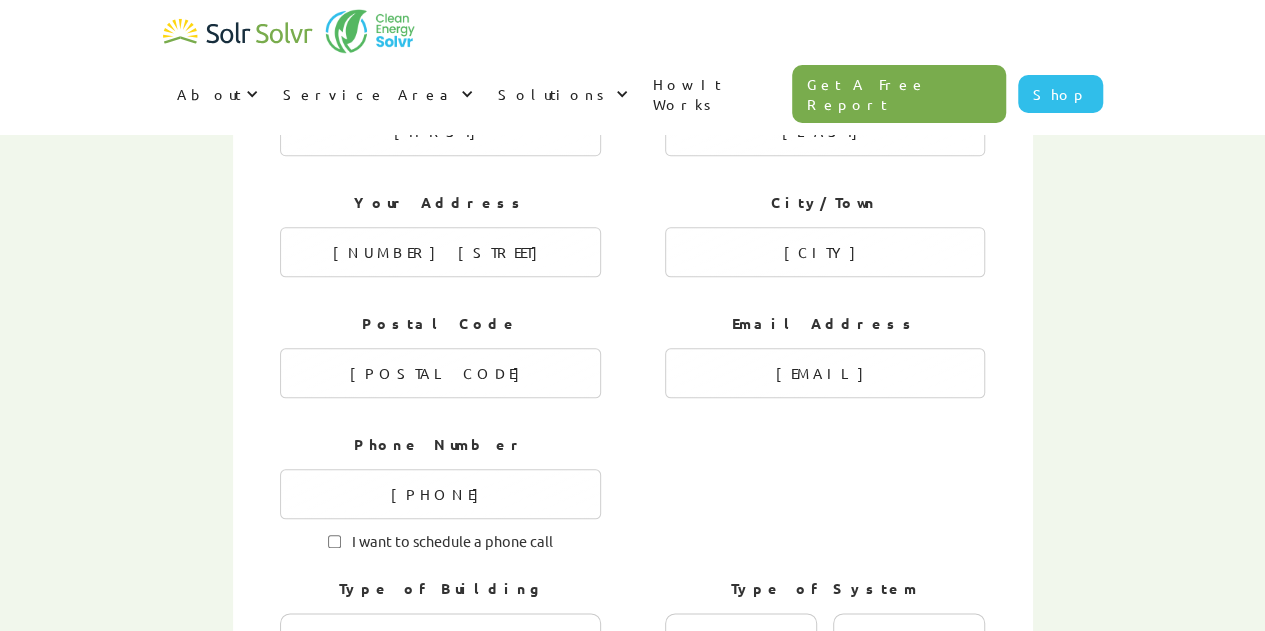 click on "I want to schedule a phone call" at bounding box center (334, 541) 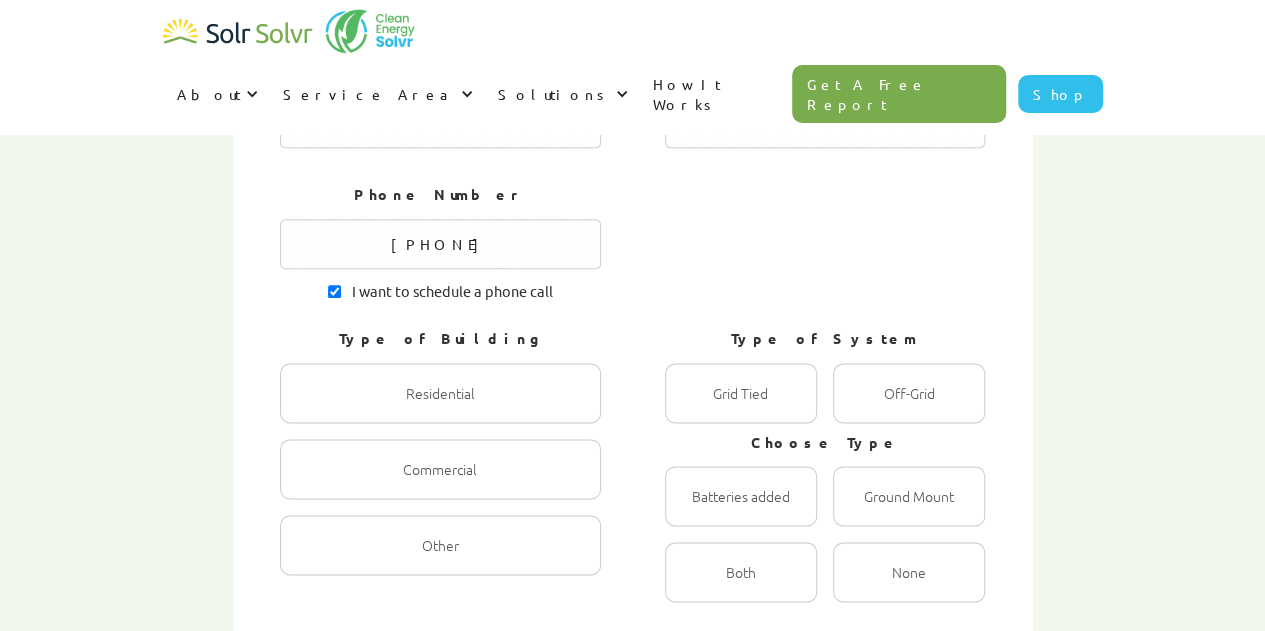 scroll, scrollTop: 1073, scrollLeft: 0, axis: vertical 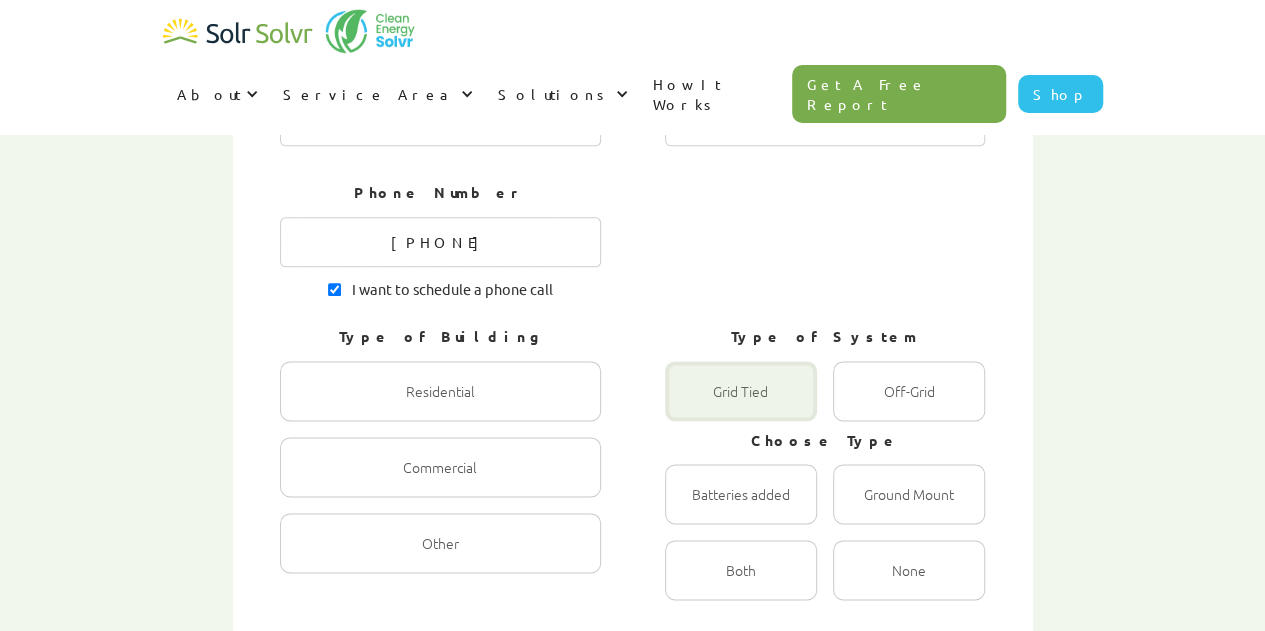 click at bounding box center [741, 391] 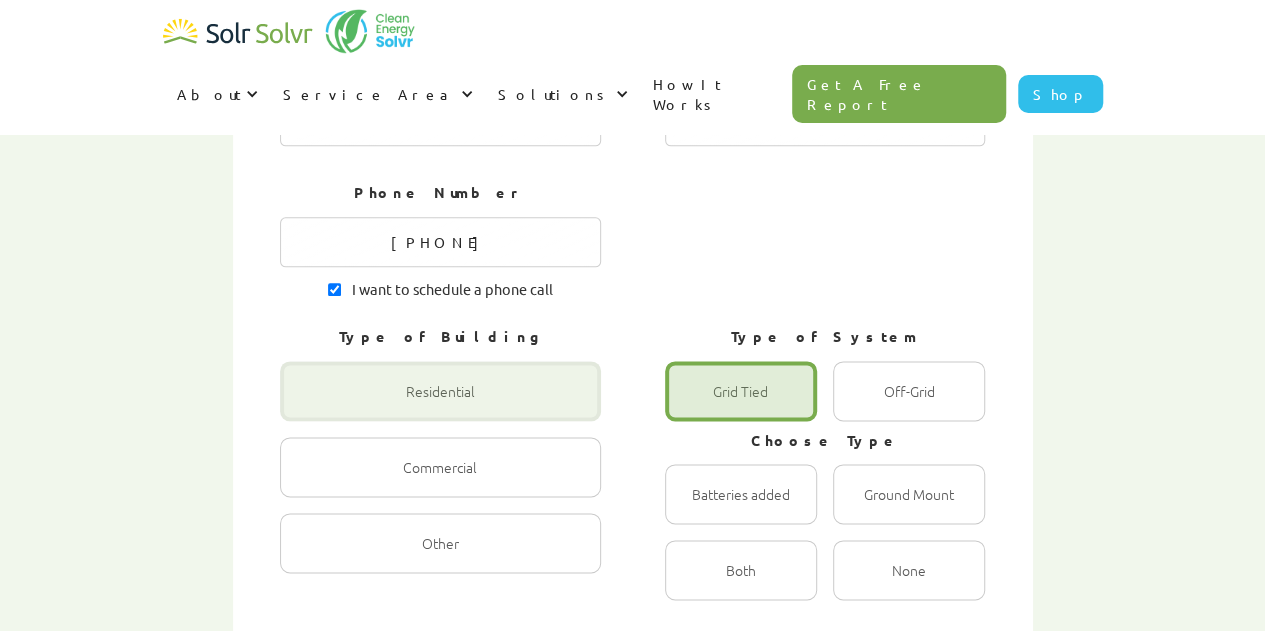 click at bounding box center (440, 391) 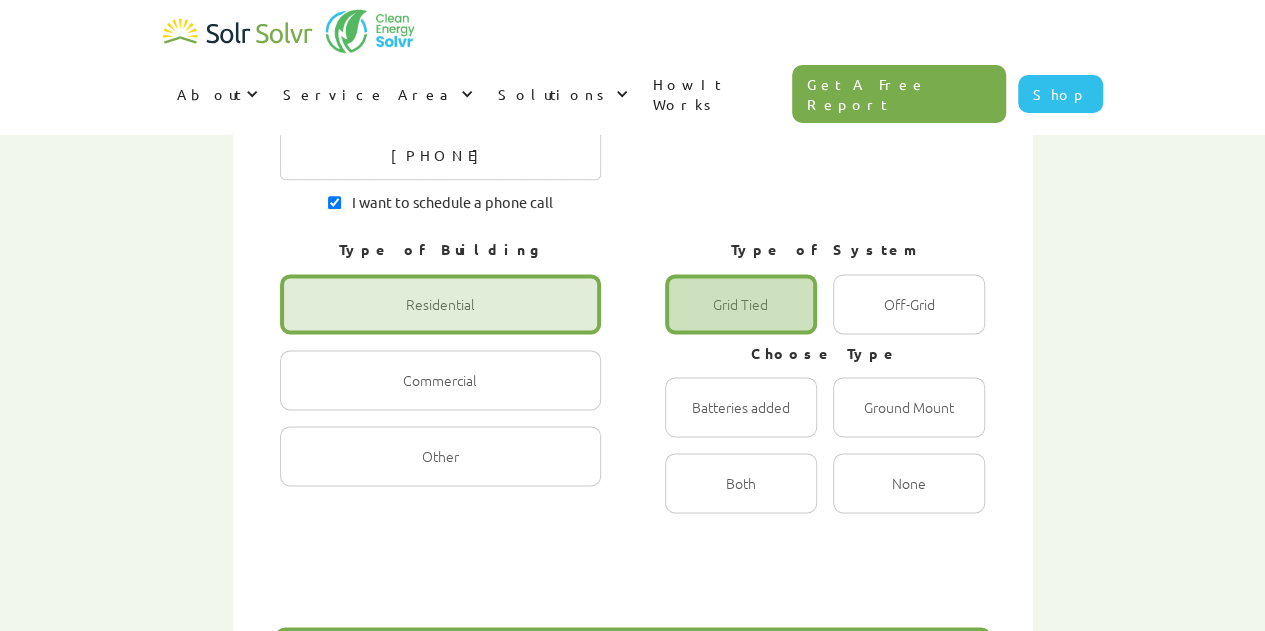 scroll, scrollTop: 1162, scrollLeft: 0, axis: vertical 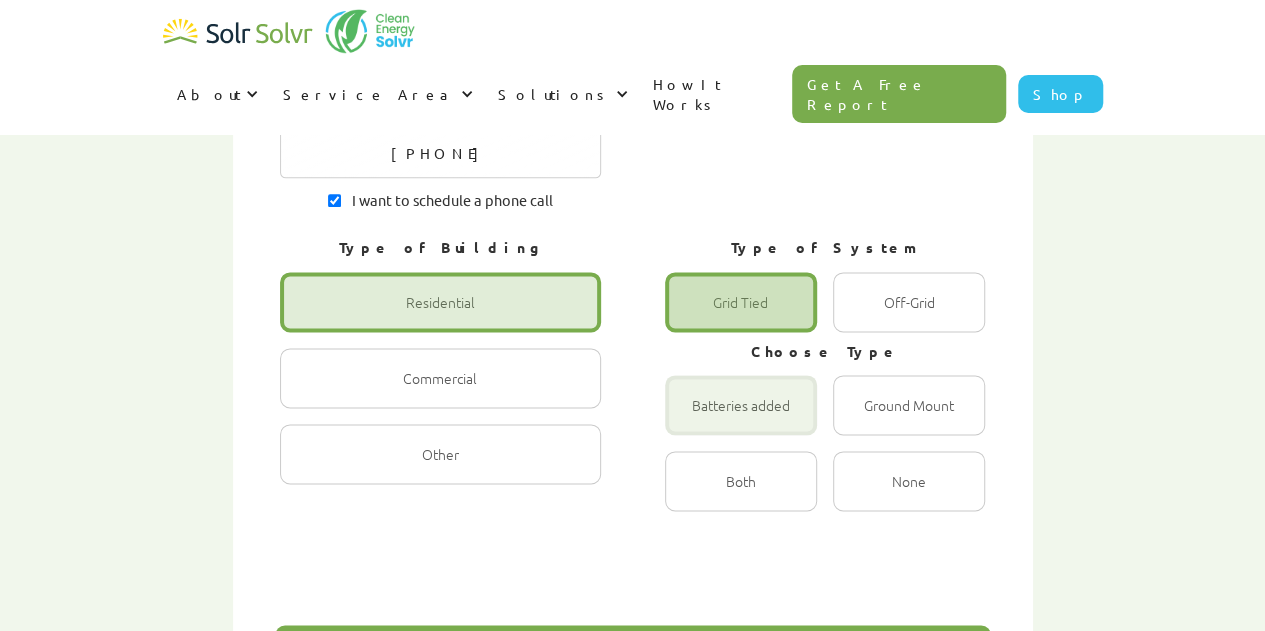 click at bounding box center [741, 405] 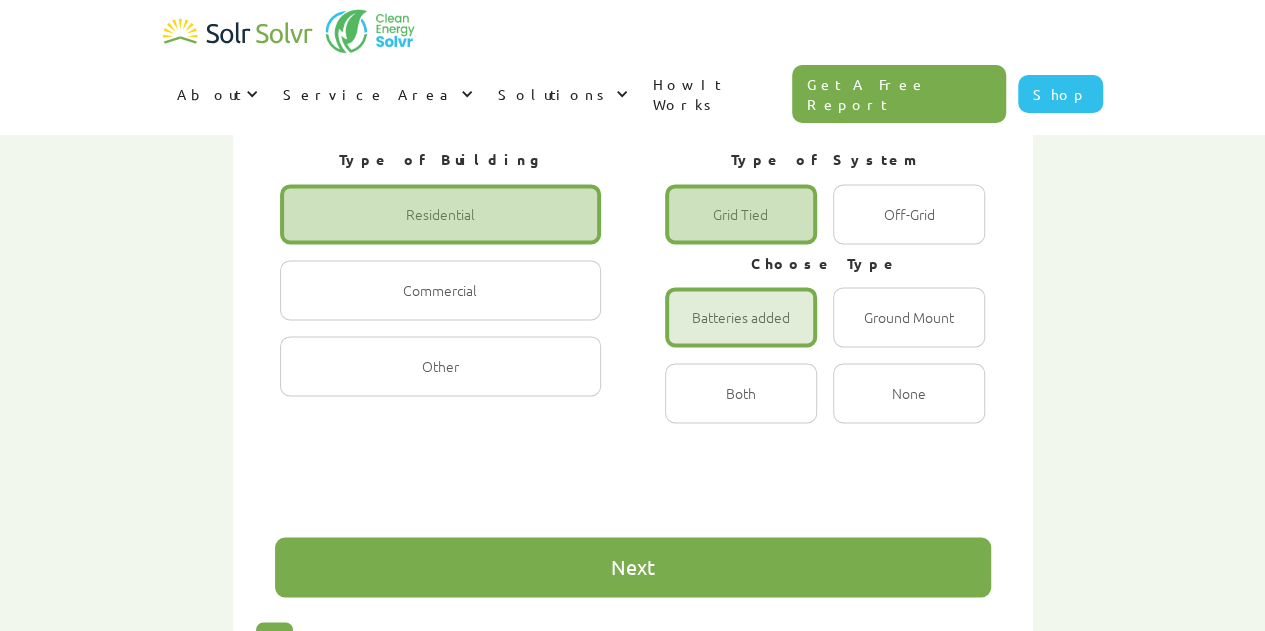 scroll, scrollTop: 1250, scrollLeft: 0, axis: vertical 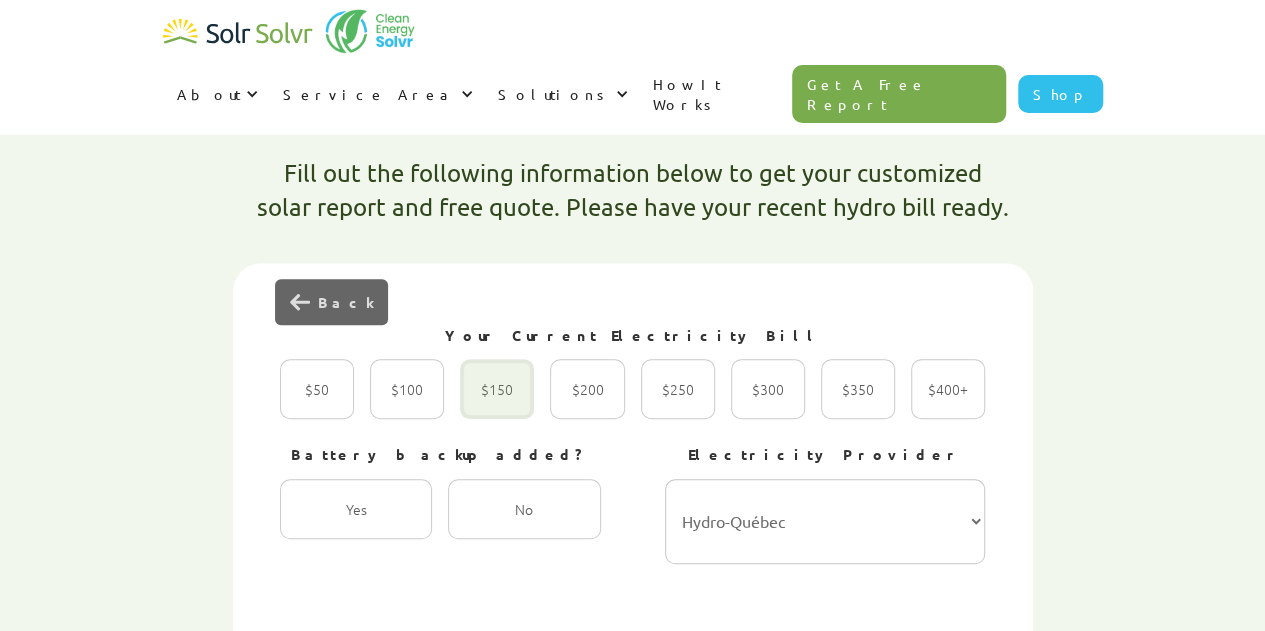 click at bounding box center [497, 389] 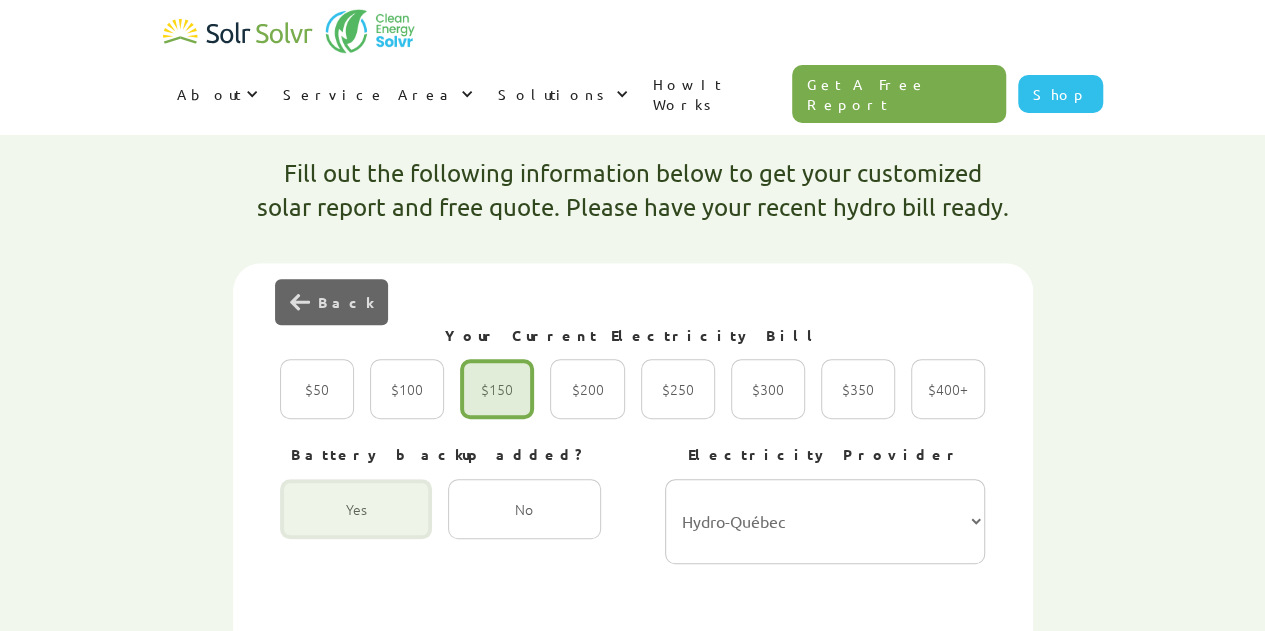 click at bounding box center [356, 509] 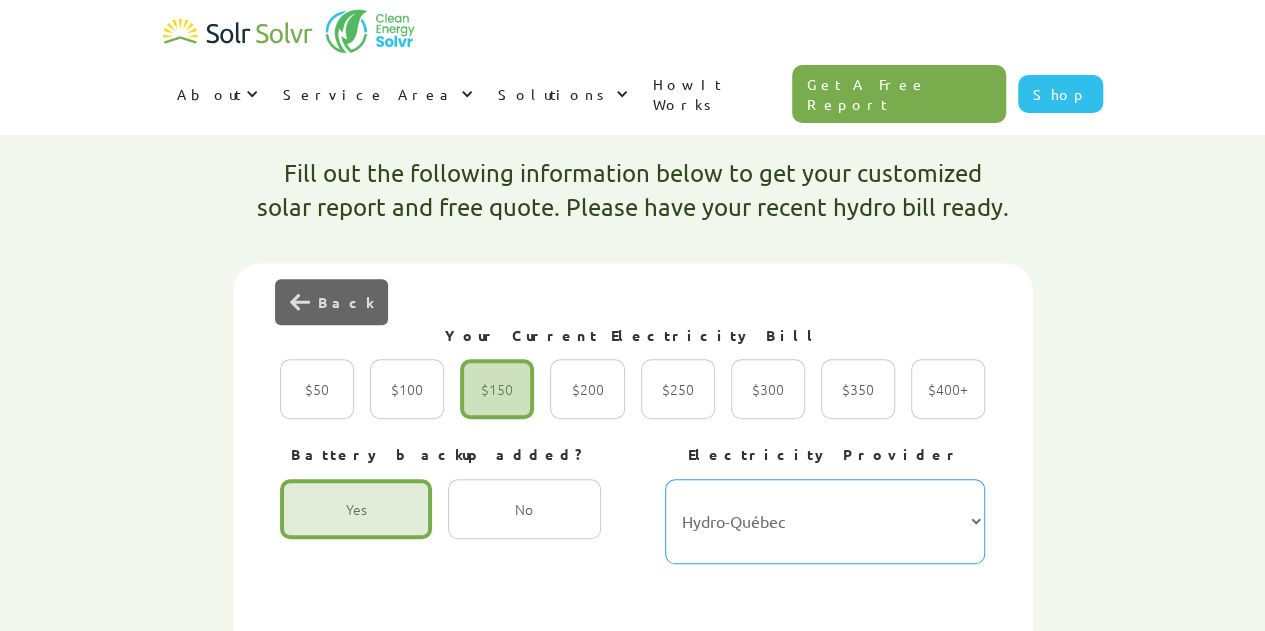 click on "Hydro-Québec Hydro One Ontario Power Generation BC Hydro Alectra Utilities ENMAX TransAlta Toronto Hydro ATCO Bruce Power EPCOR Capital Power Corporation Manitoba Hydro NB Power SaskPower Nova Scotia Power Hydro Ottawa Newfoundland and Labrador Hydro Saskatoon Light & Power Cornwall Electric" at bounding box center (825, 521) 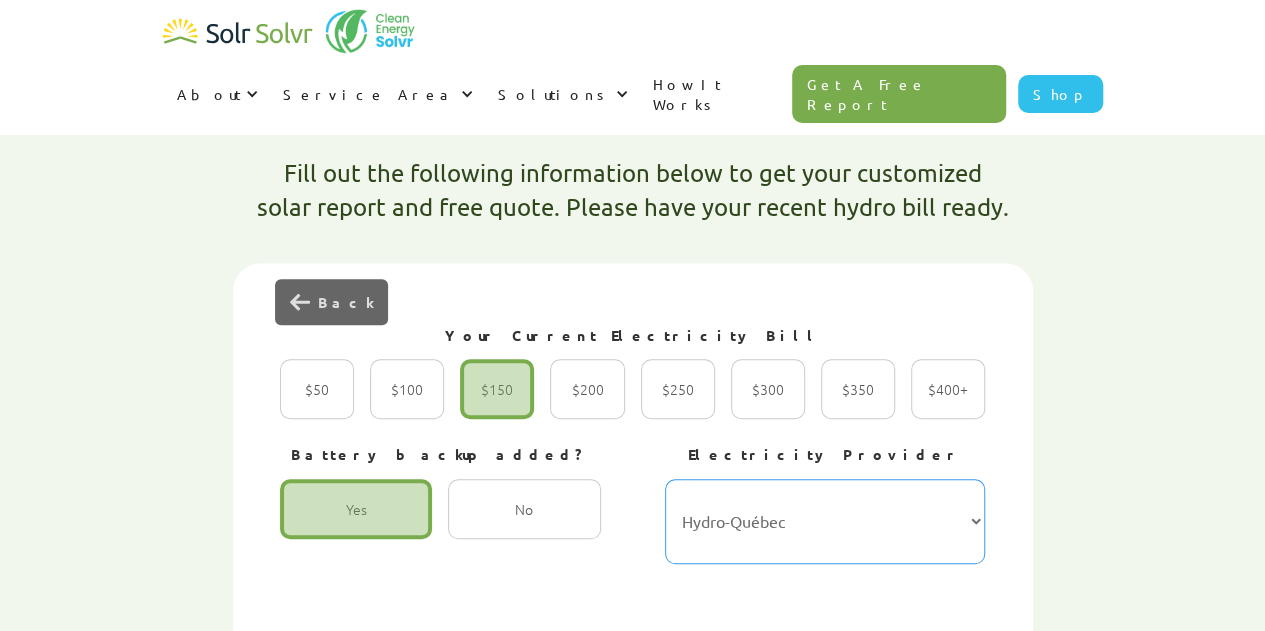 select on "Toronto Hydro" 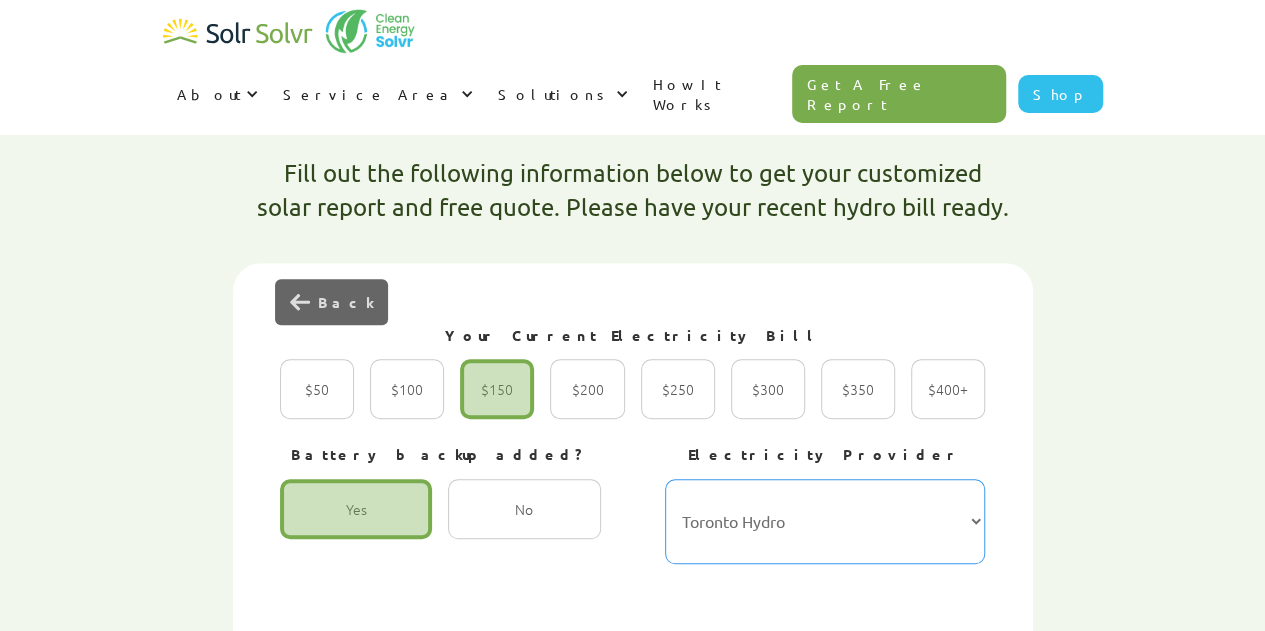 click on "Hydro-Québec Hydro One Ontario Power Generation BC Hydro Alectra Utilities ENMAX TransAlta Toronto Hydro ATCO Bruce Power EPCOR Capital Power Corporation Manitoba Hydro NB Power SaskPower Nova Scotia Power Hydro Ottawa Newfoundland and Labrador Hydro Saskatoon Light & Power Cornwall Electric" at bounding box center [825, 521] 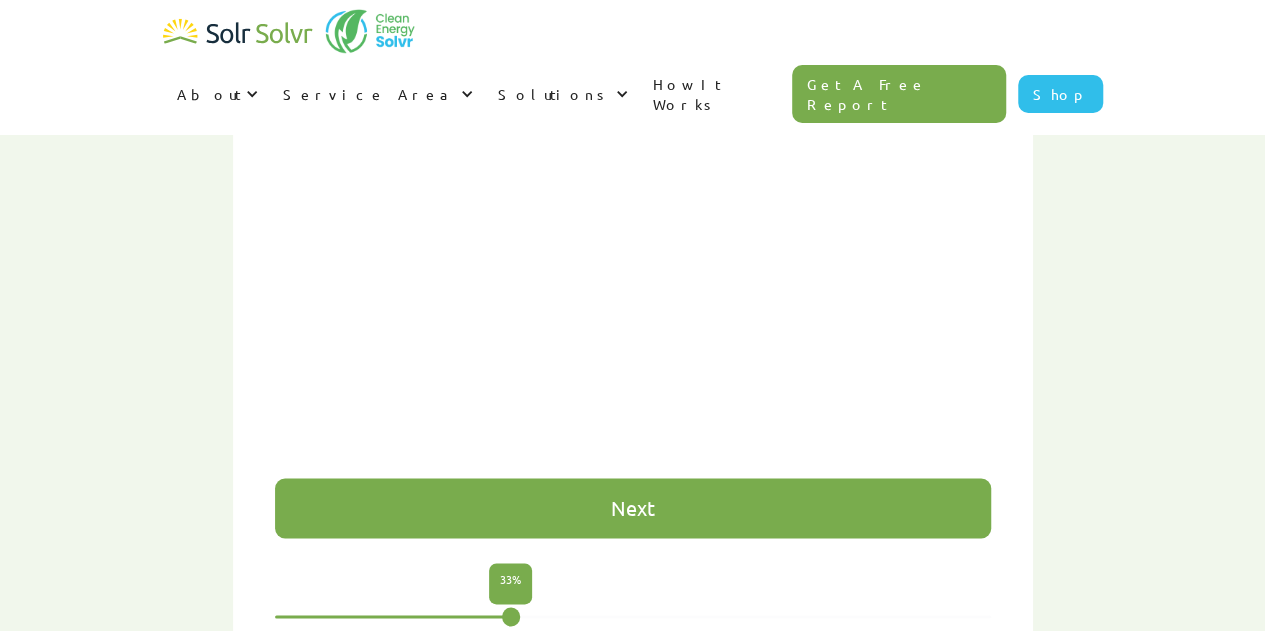 scroll, scrollTop: 1301, scrollLeft: 0, axis: vertical 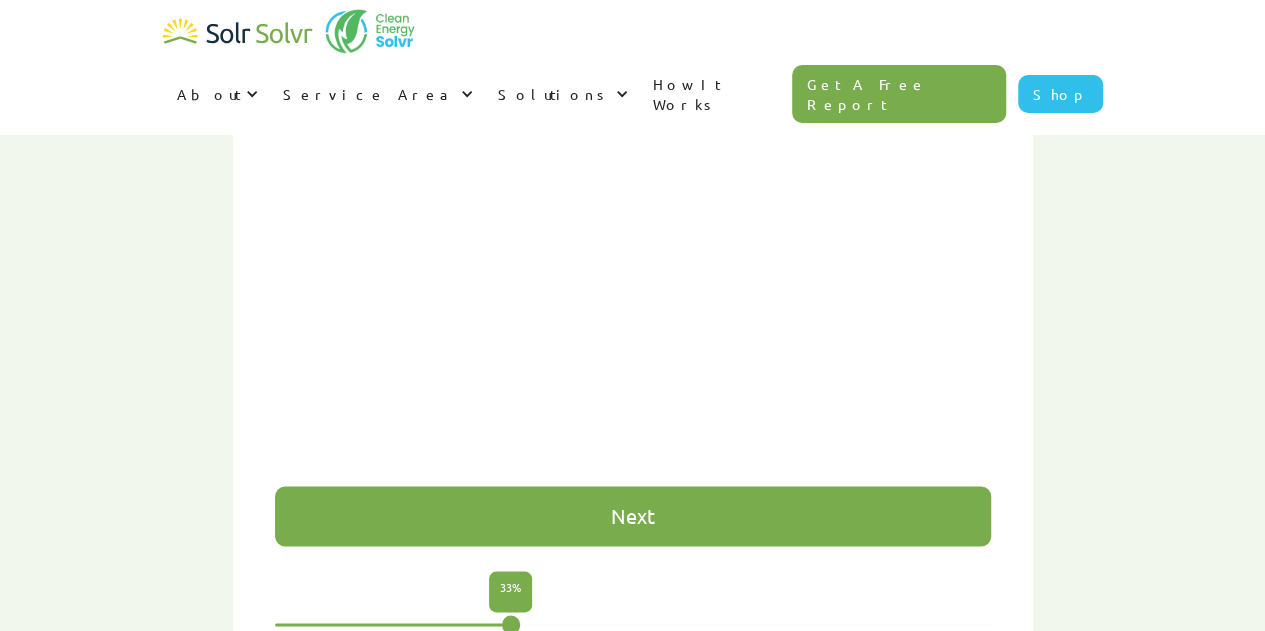 click on "Next" at bounding box center [633, 516] 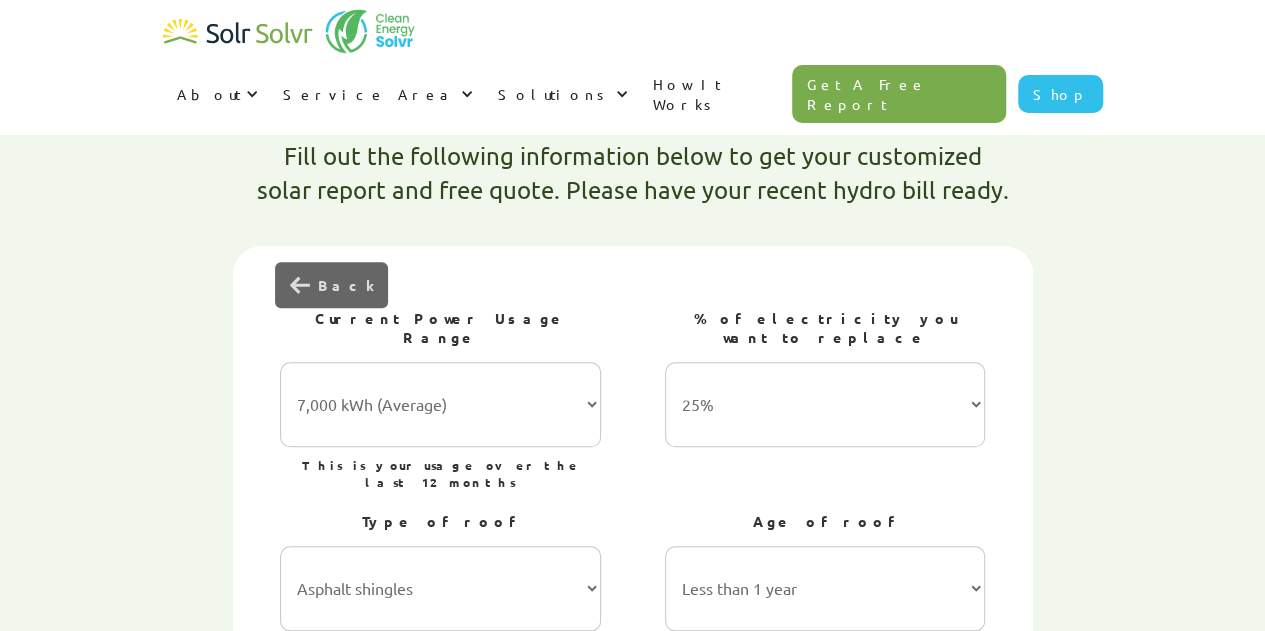 scroll, scrollTop: 578, scrollLeft: 0, axis: vertical 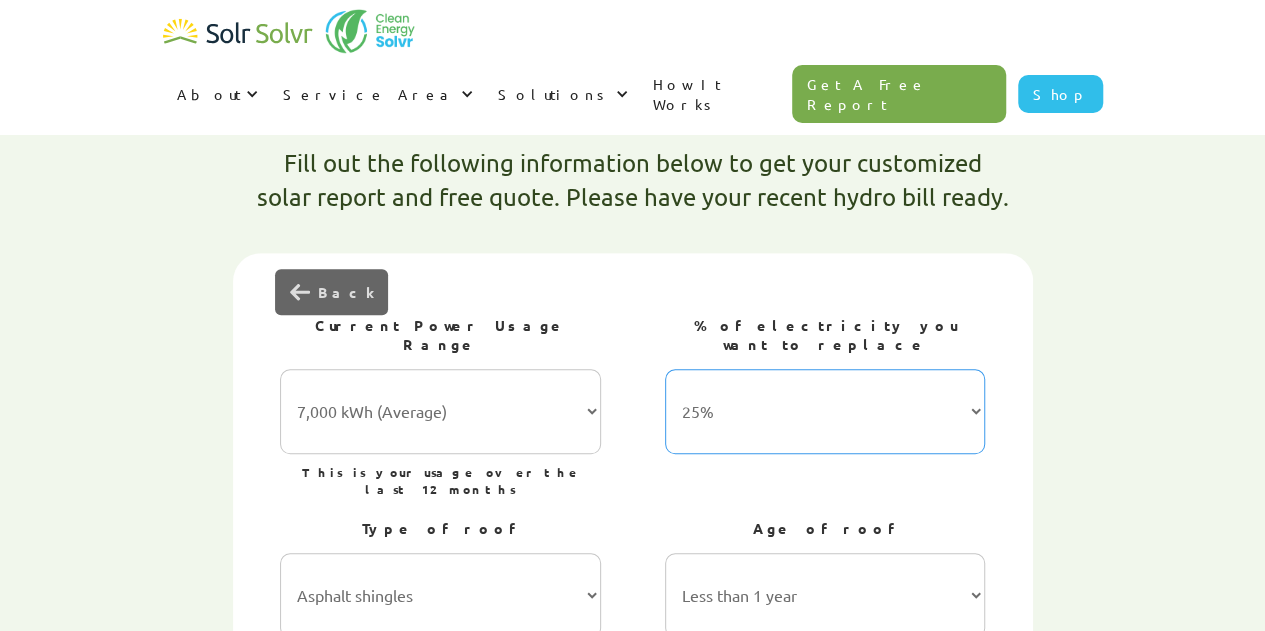 click on "25% 50% 75% 100%" at bounding box center [825, 411] 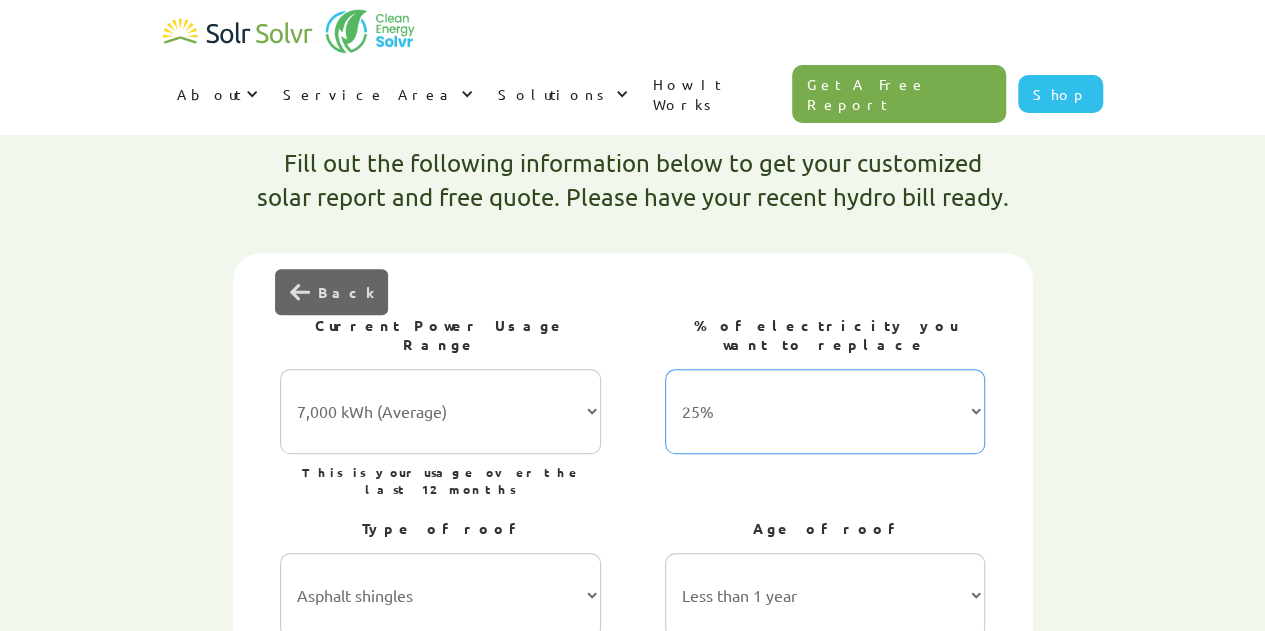 select on "50%" 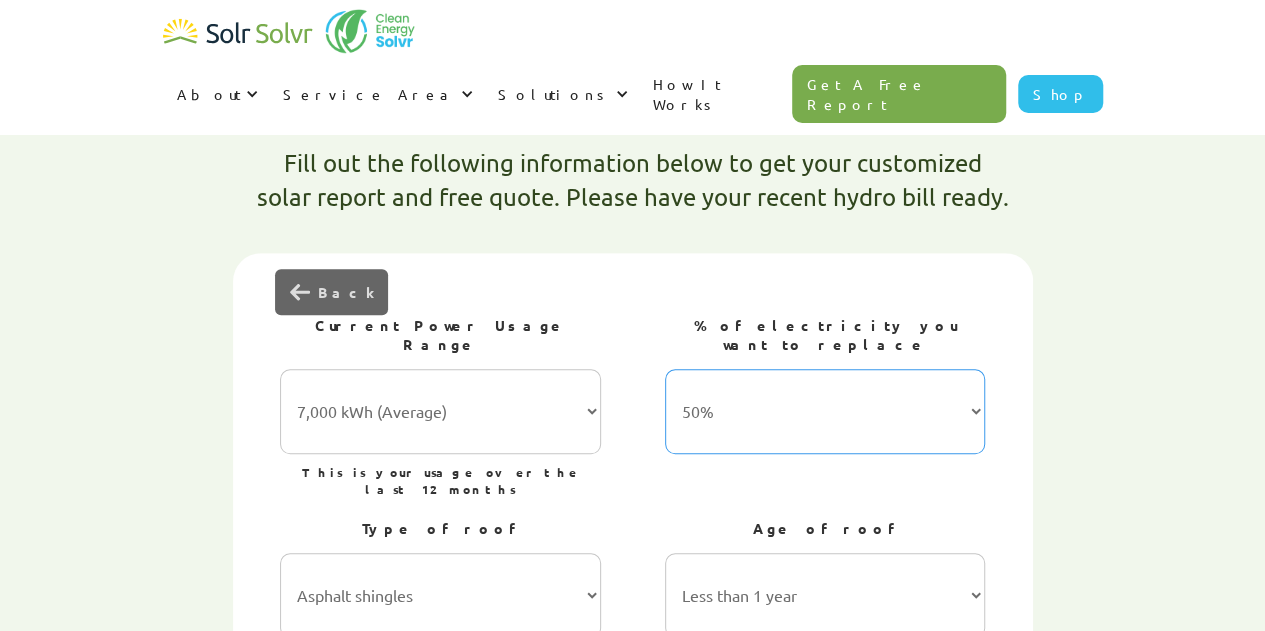 click on "25% 50% 75% 100%" at bounding box center (825, 411) 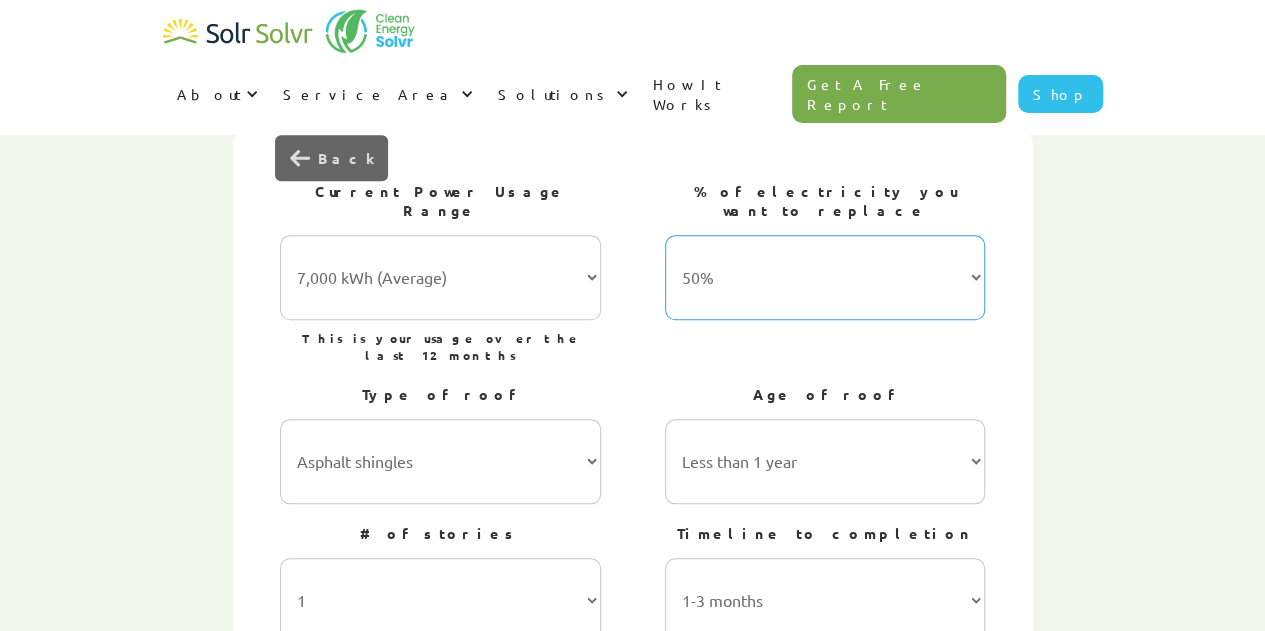 scroll, scrollTop: 722, scrollLeft: 0, axis: vertical 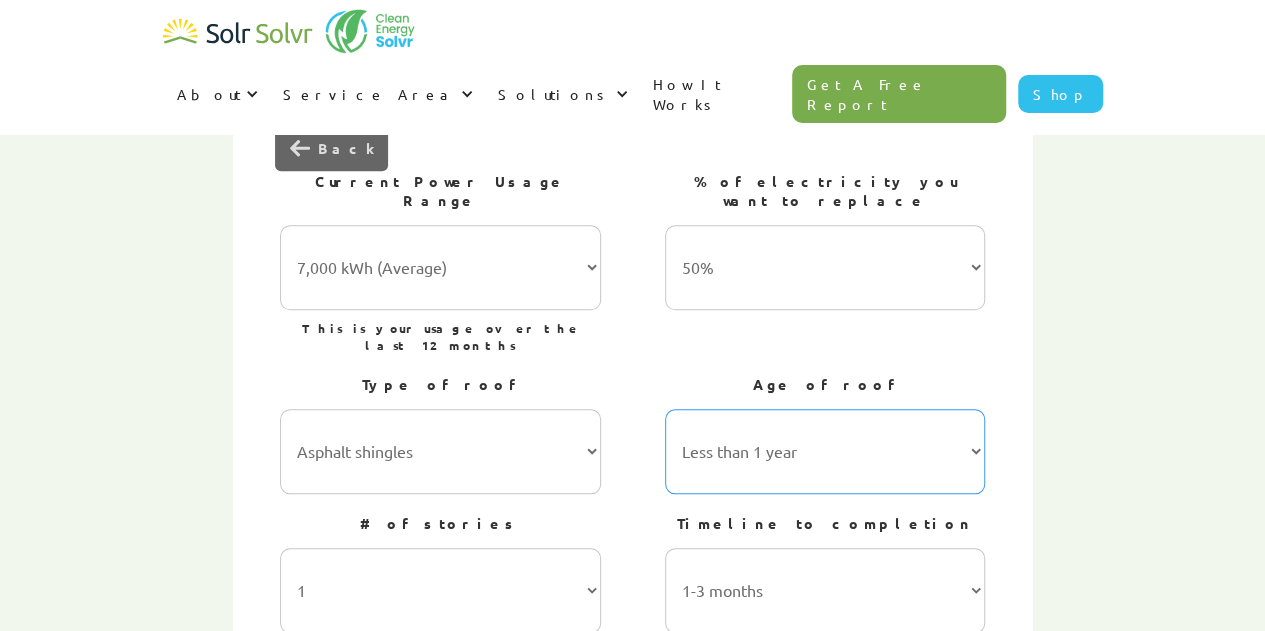 click on "Less than 1 year 1-5 years 5-10 years 10-15 years 20-30 years 30+ years" at bounding box center (825, 451) 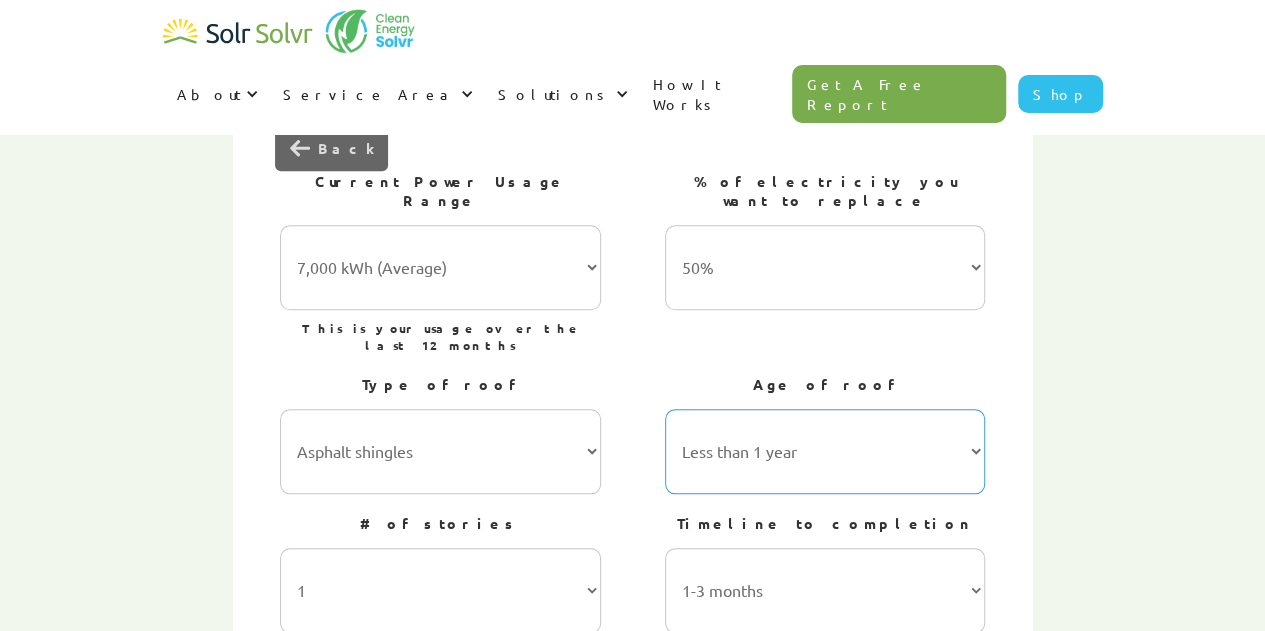 select on "10-15 years" 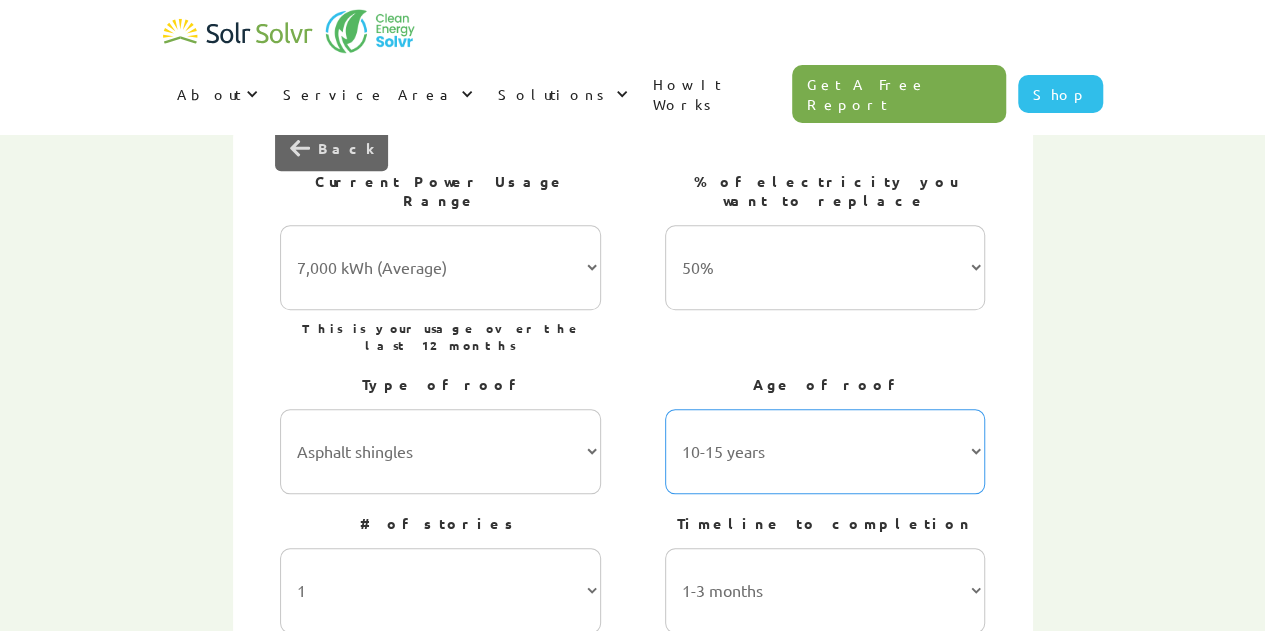 click on "Less than 1 year 1-5 years 5-10 years 10-15 years 20-30 years 30+ years" at bounding box center [825, 451] 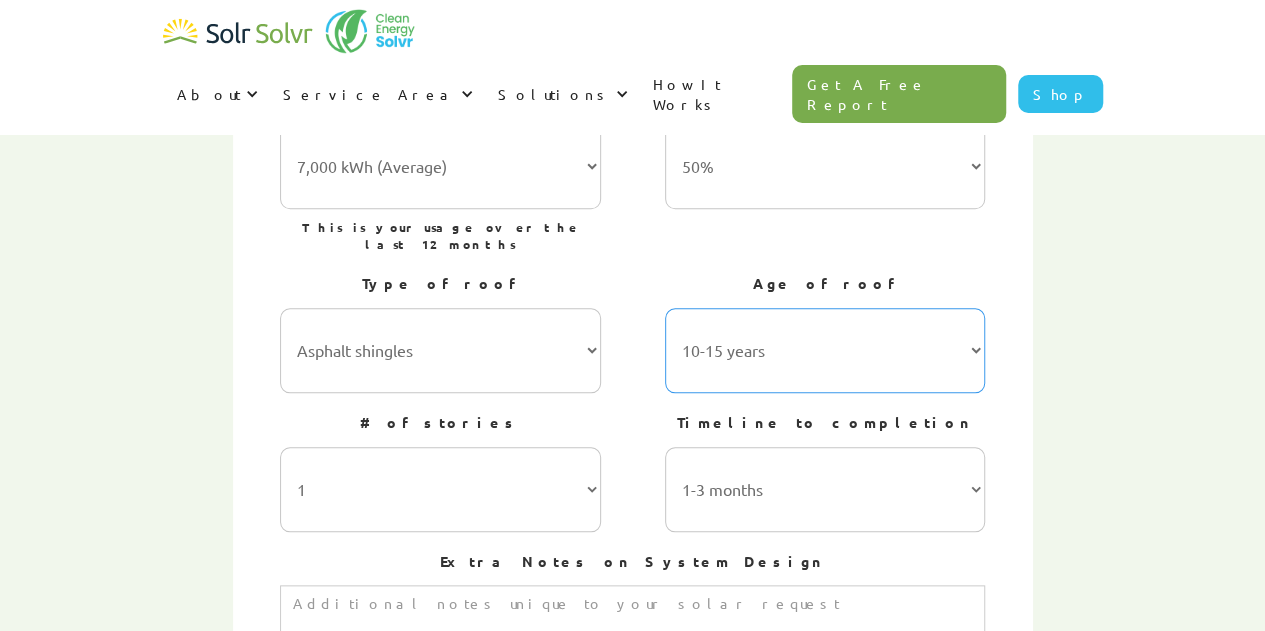scroll, scrollTop: 824, scrollLeft: 0, axis: vertical 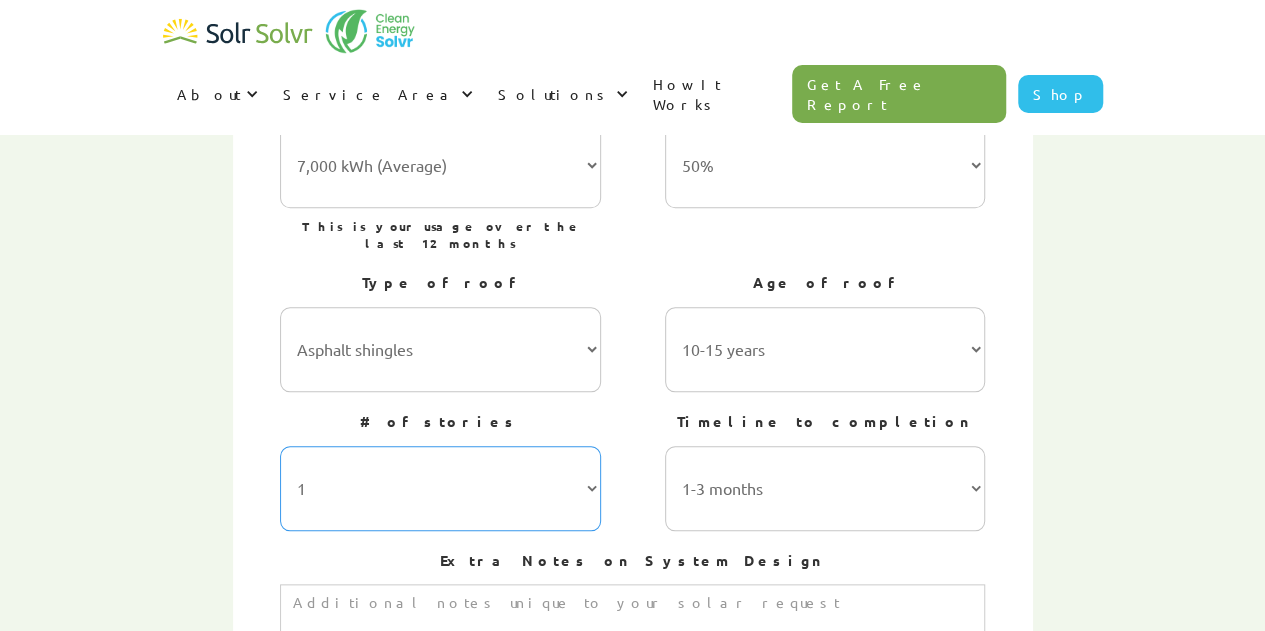 click on "1 2 3 or more" at bounding box center (440, 488) 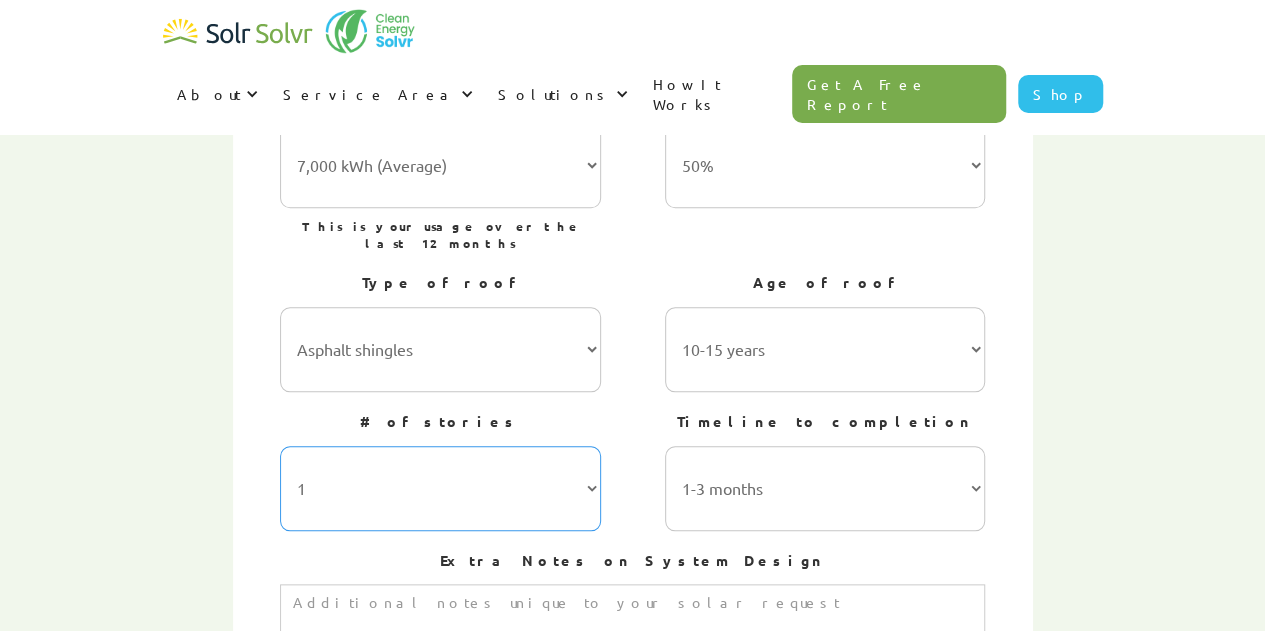 select on "3 or more" 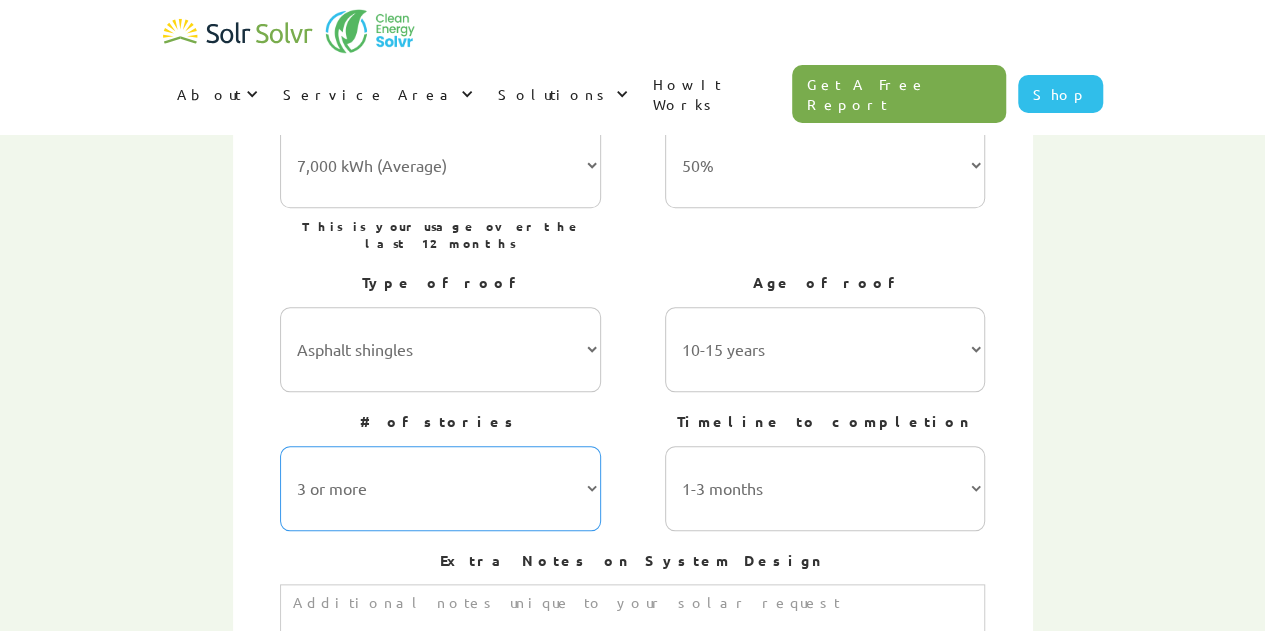 click on "1 2 3 or more" at bounding box center [440, 488] 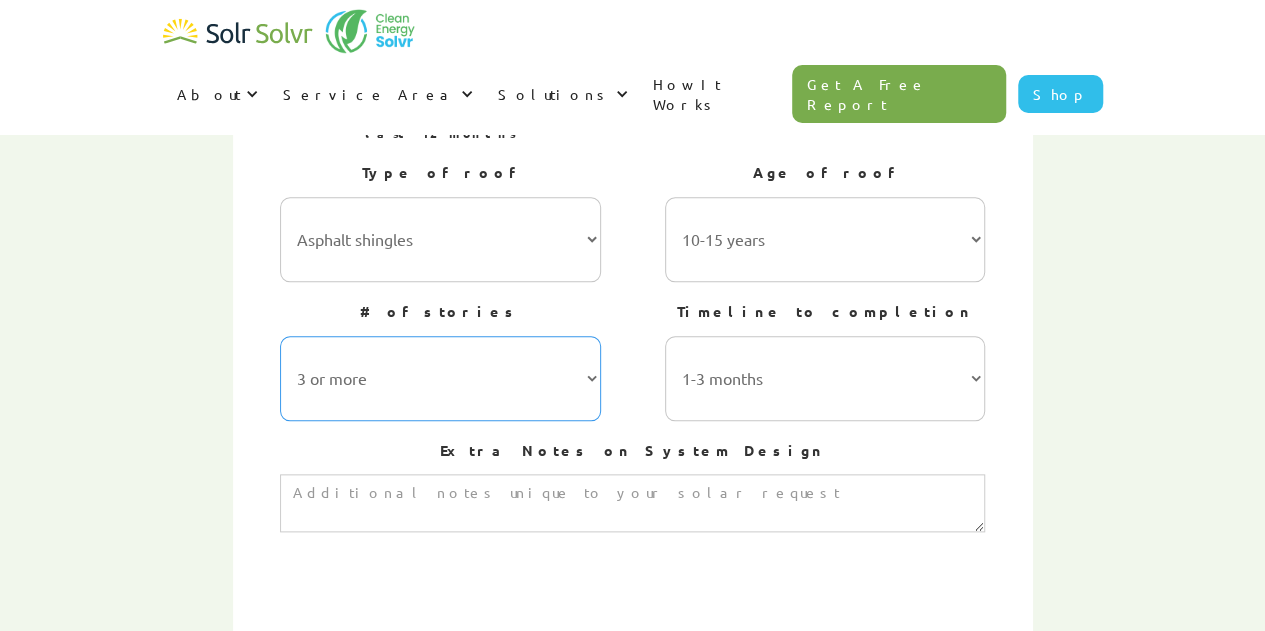 scroll, scrollTop: 935, scrollLeft: 0, axis: vertical 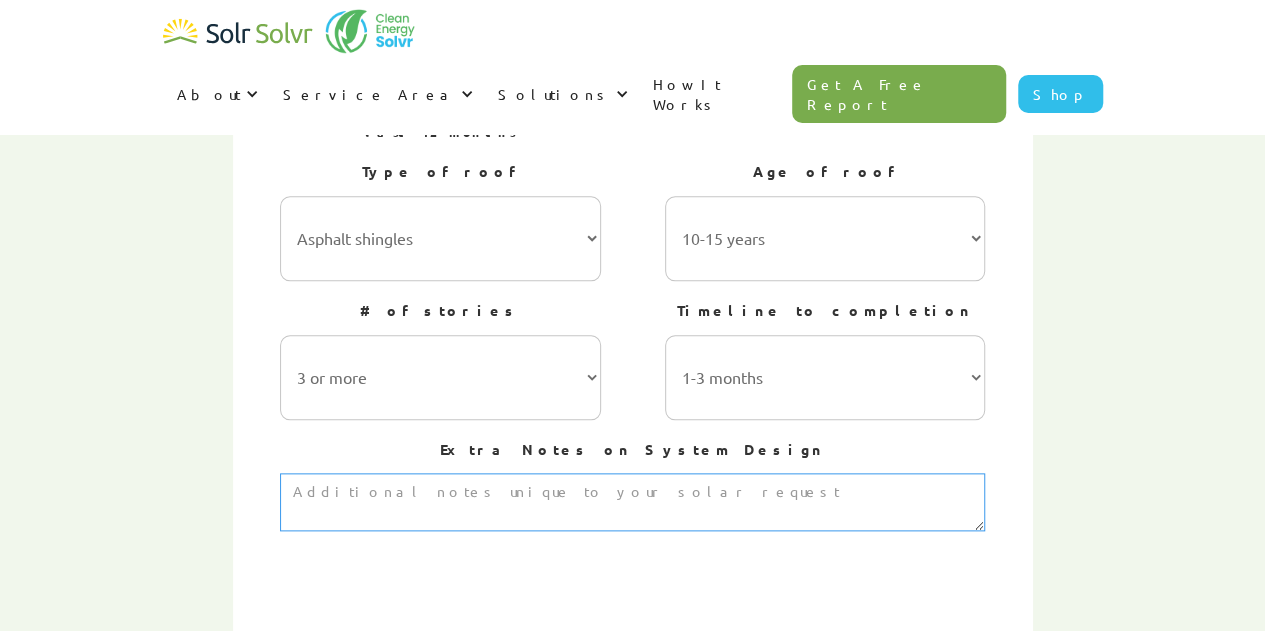 click at bounding box center (632, 502) 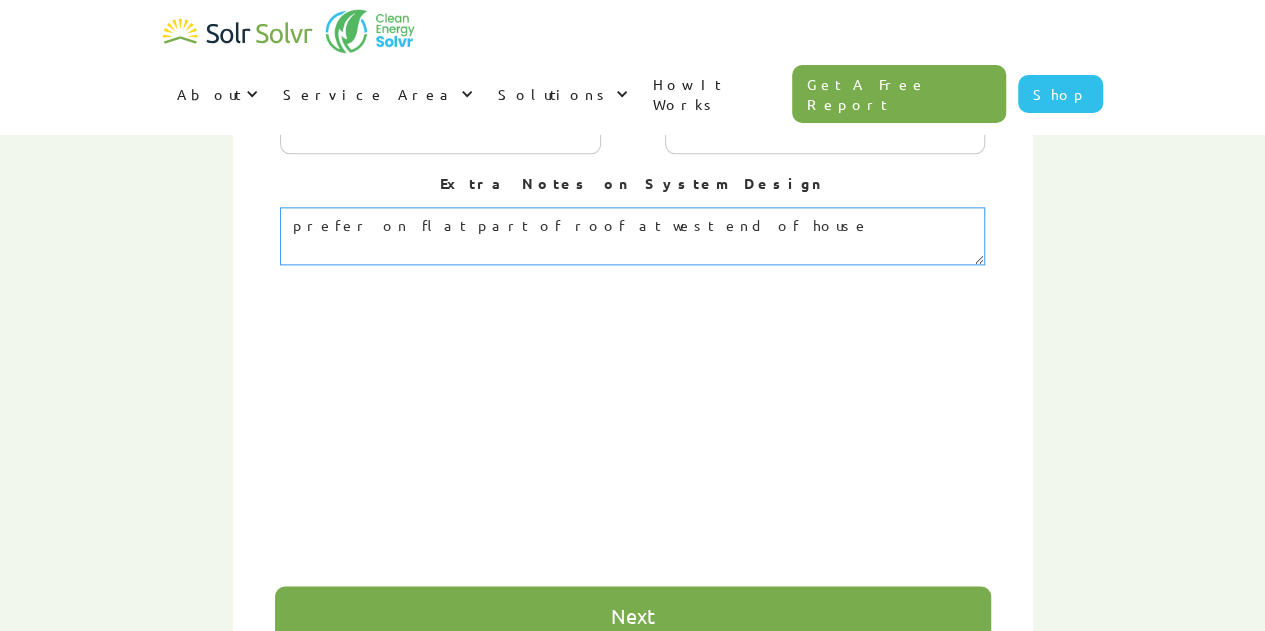 scroll, scrollTop: 1202, scrollLeft: 0, axis: vertical 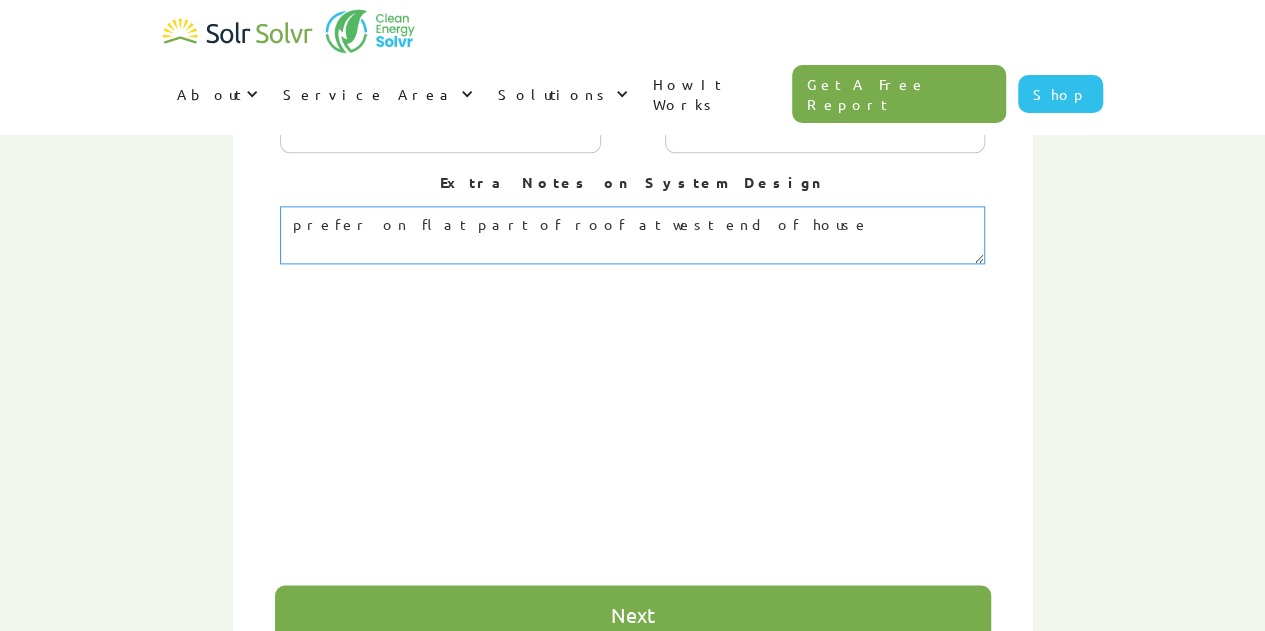 type on "prefer on flat part of roof at west end of house" 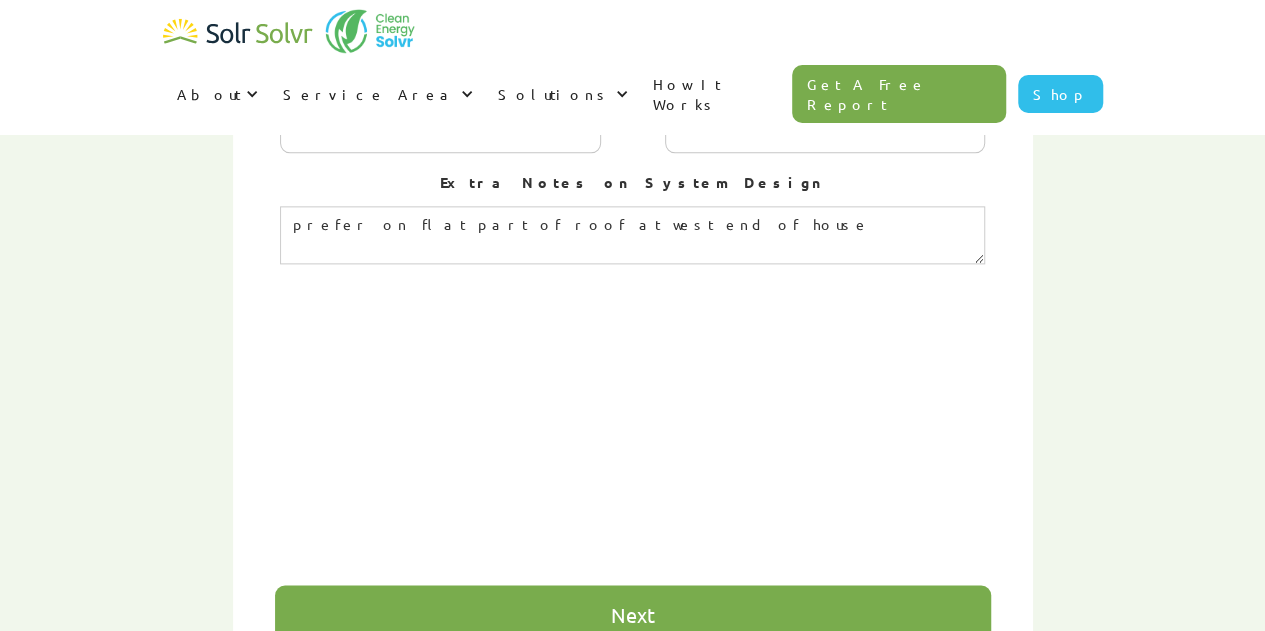 click on "Next" at bounding box center (633, 615) 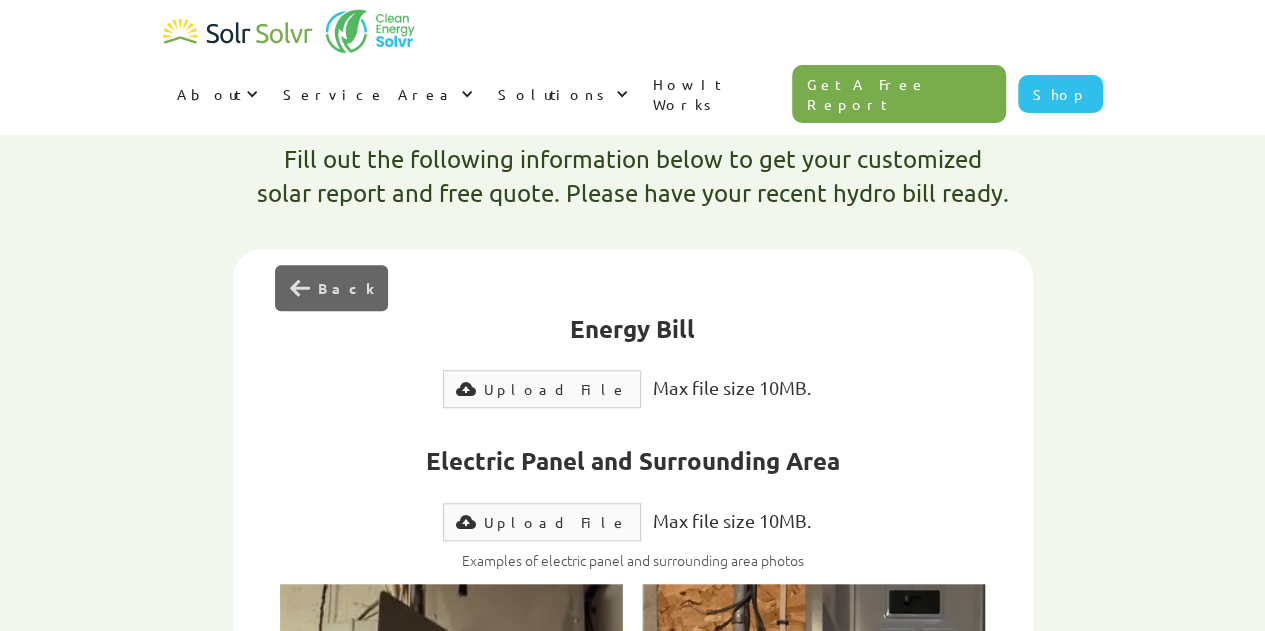 scroll, scrollTop: 580, scrollLeft: 0, axis: vertical 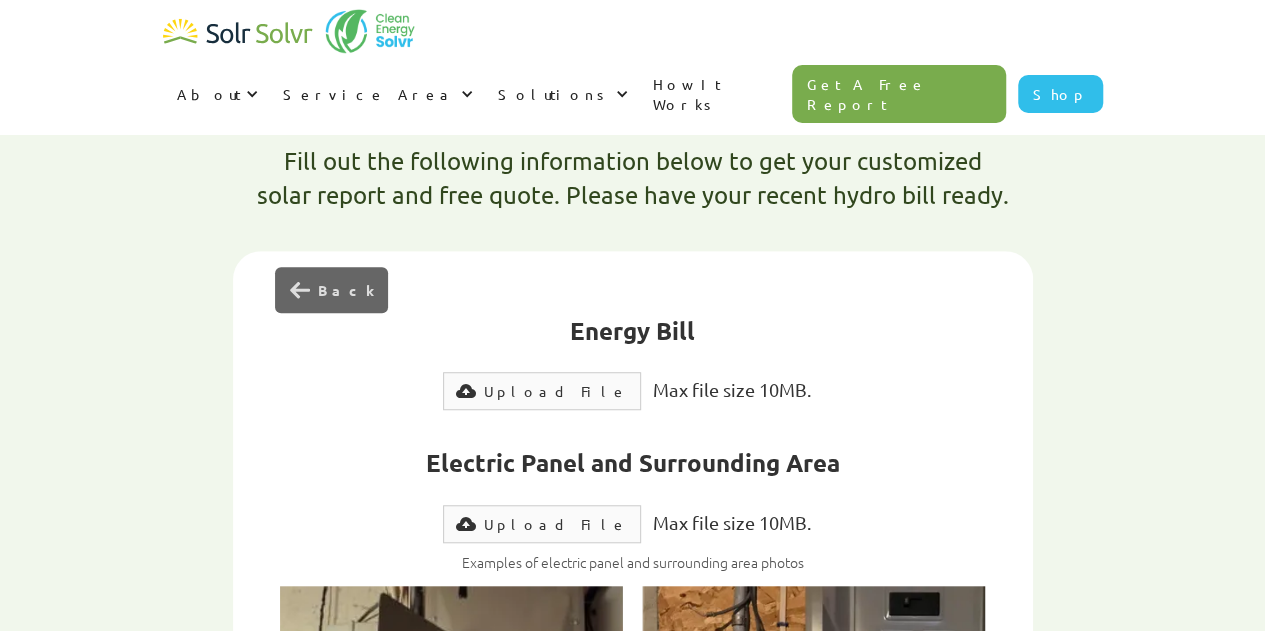 click on "Upload File" at bounding box center (556, 391) 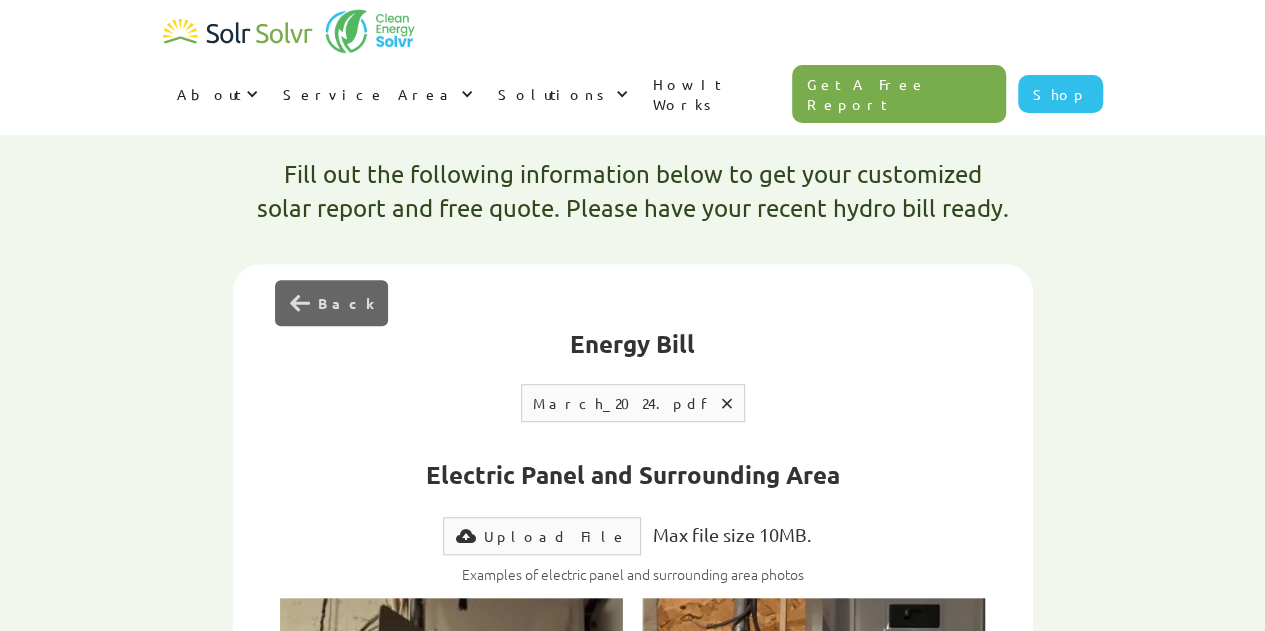 scroll, scrollTop: 565, scrollLeft: 0, axis: vertical 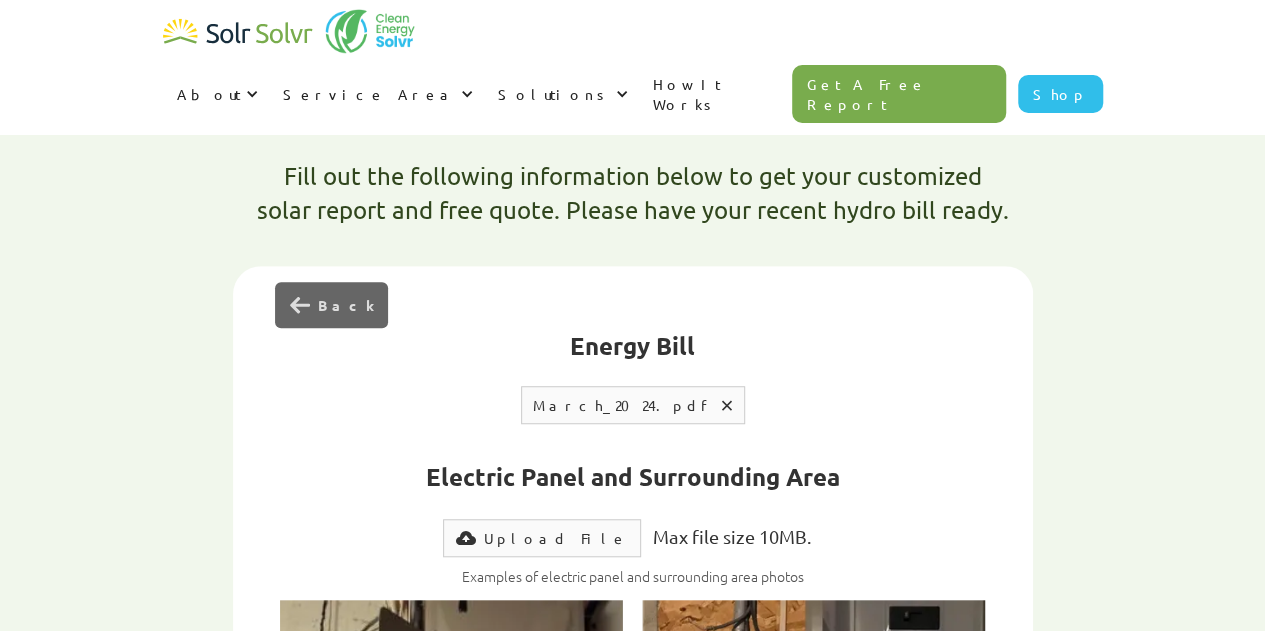 click on "Upload File" at bounding box center (556, 538) 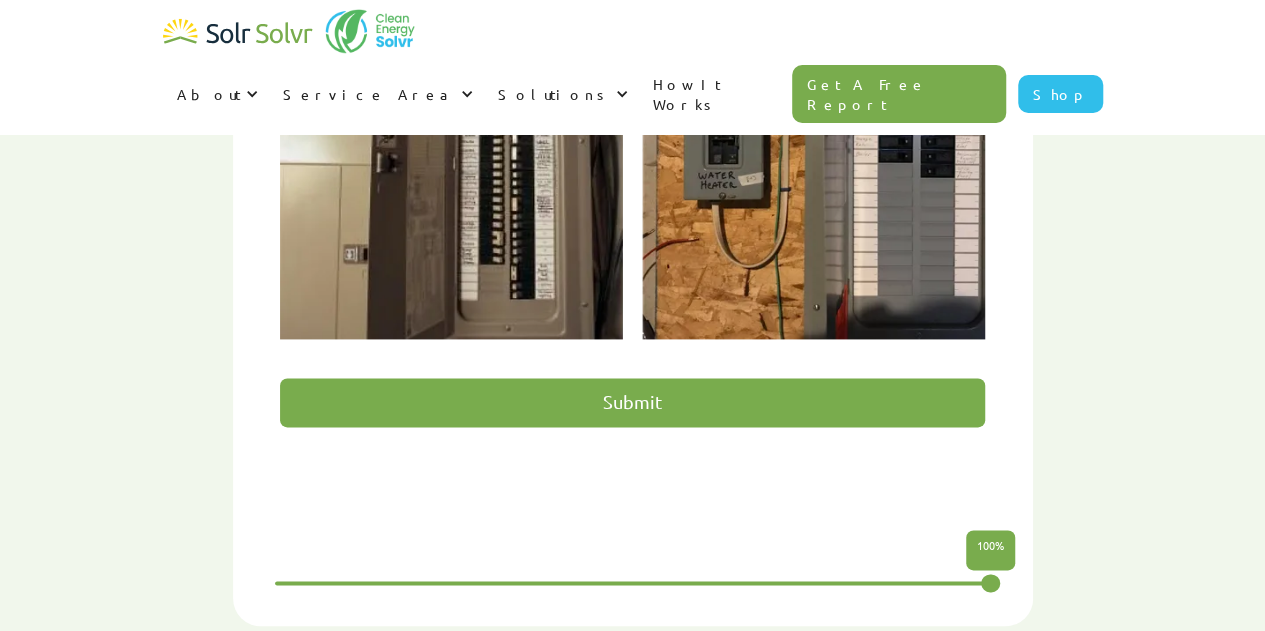 scroll, scrollTop: 1216, scrollLeft: 0, axis: vertical 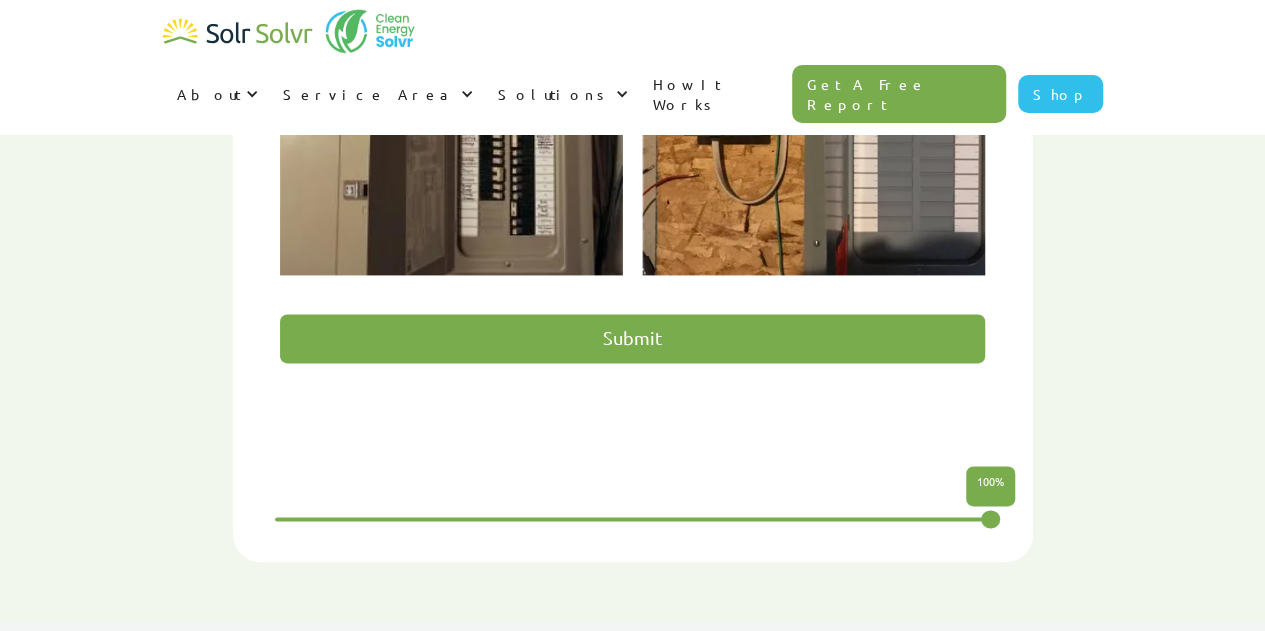 click on "Submit" at bounding box center [632, 338] 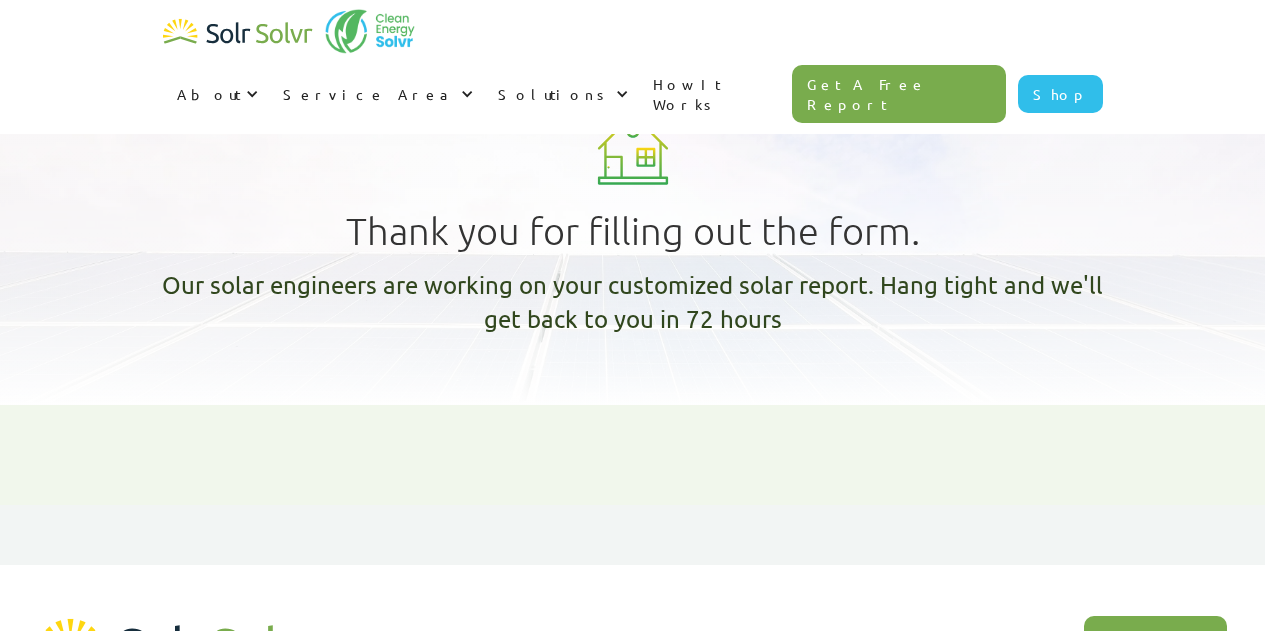 scroll, scrollTop: 0, scrollLeft: 0, axis: both 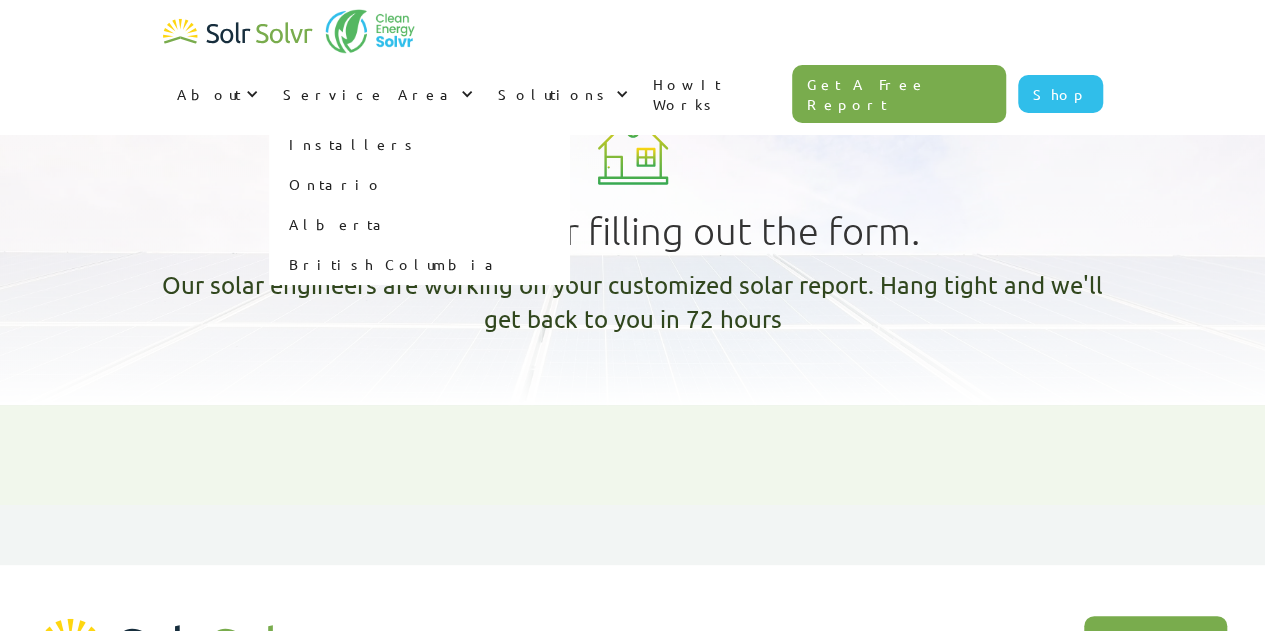click on "Ontario" at bounding box center (419, 184) 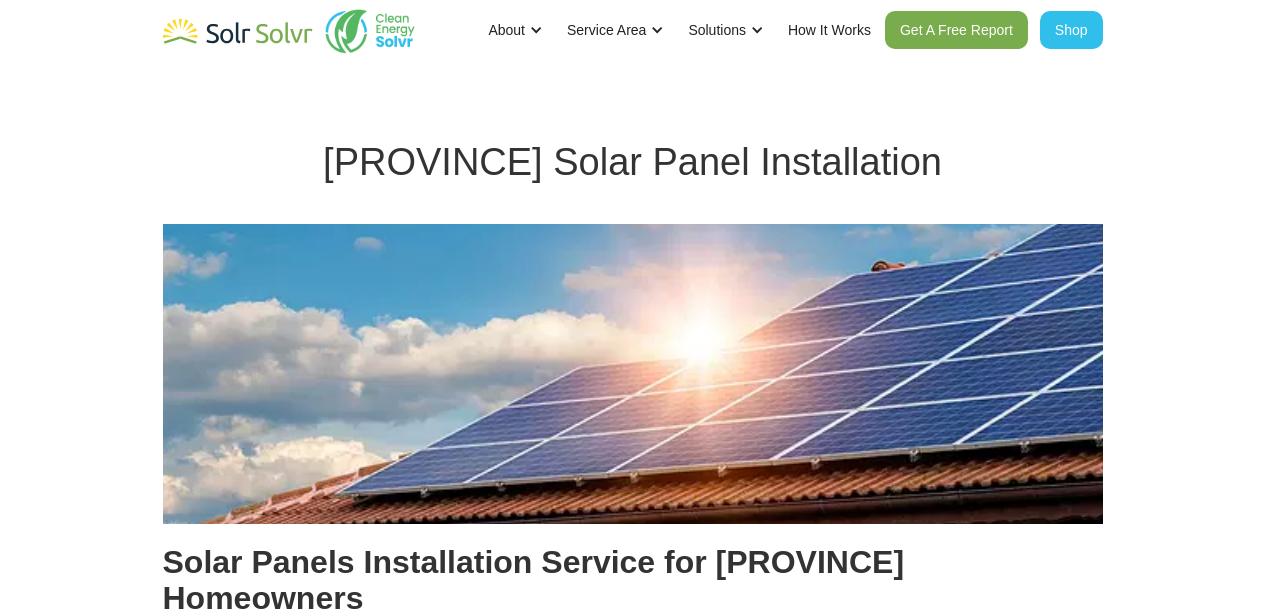 scroll, scrollTop: 0, scrollLeft: 0, axis: both 